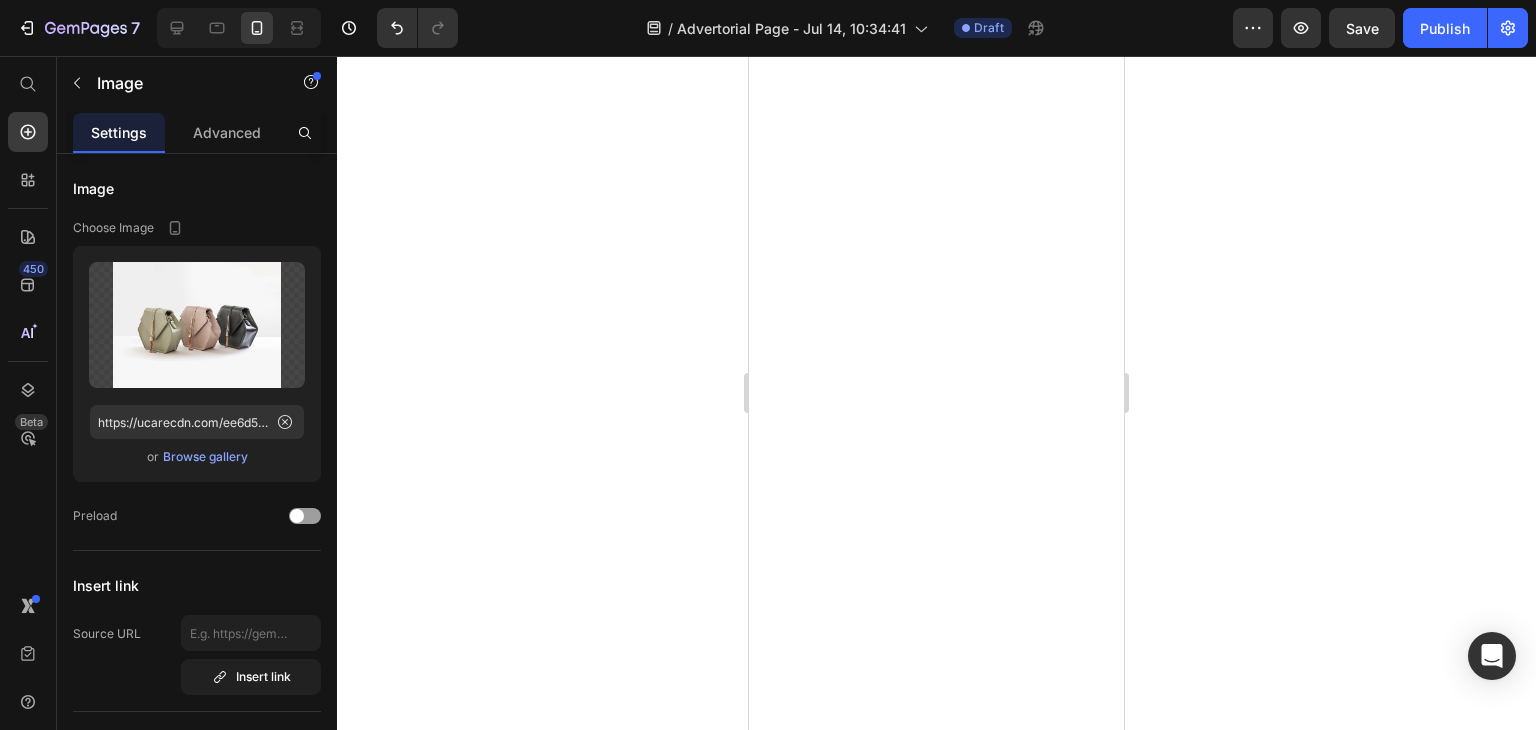 scroll, scrollTop: 0, scrollLeft: 0, axis: both 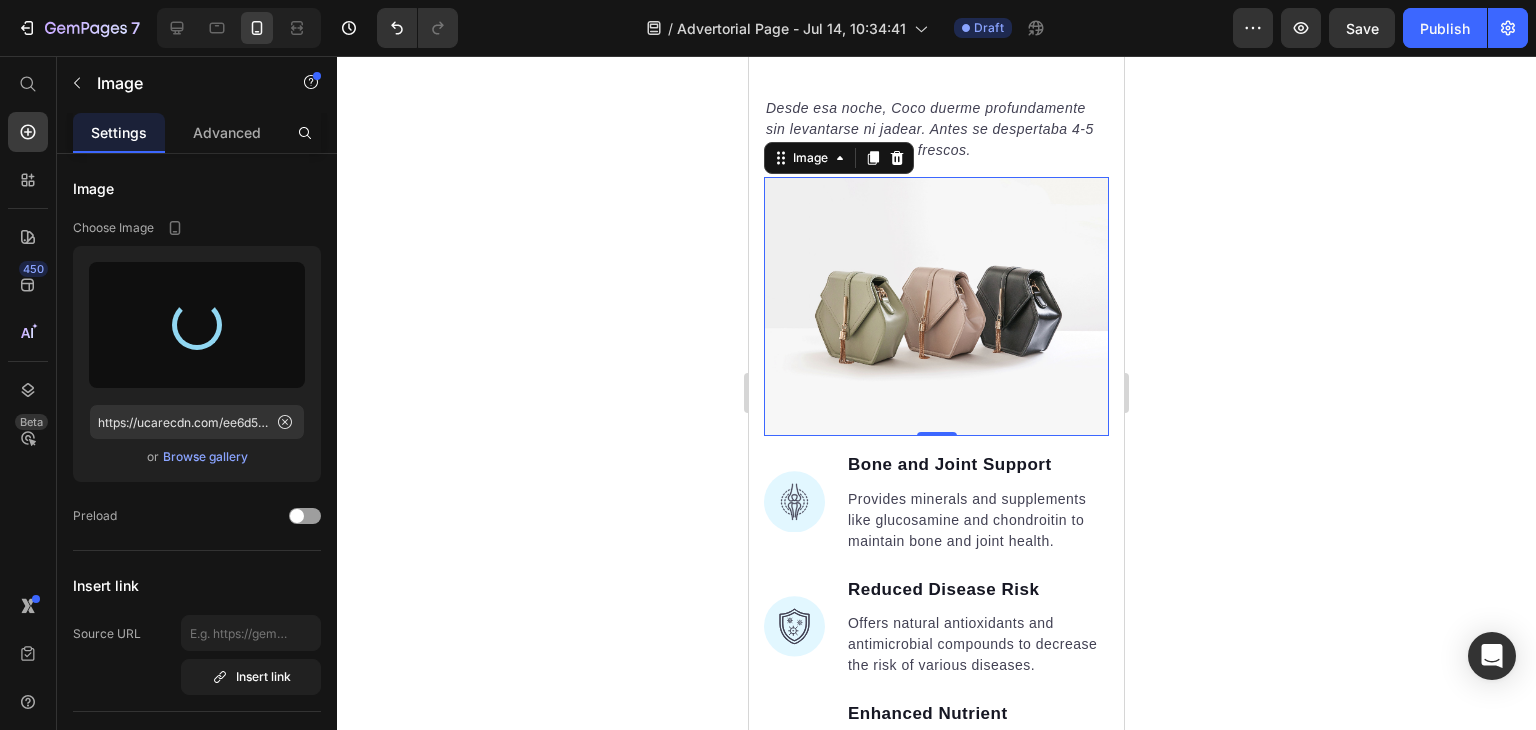 type on "https://cdn.shopify.com/s/files/1/0947/3277/9865/files/gempages_575377314339095491-d2cd1e4a-fb58-448d-8ebb-b65d12253025.png" 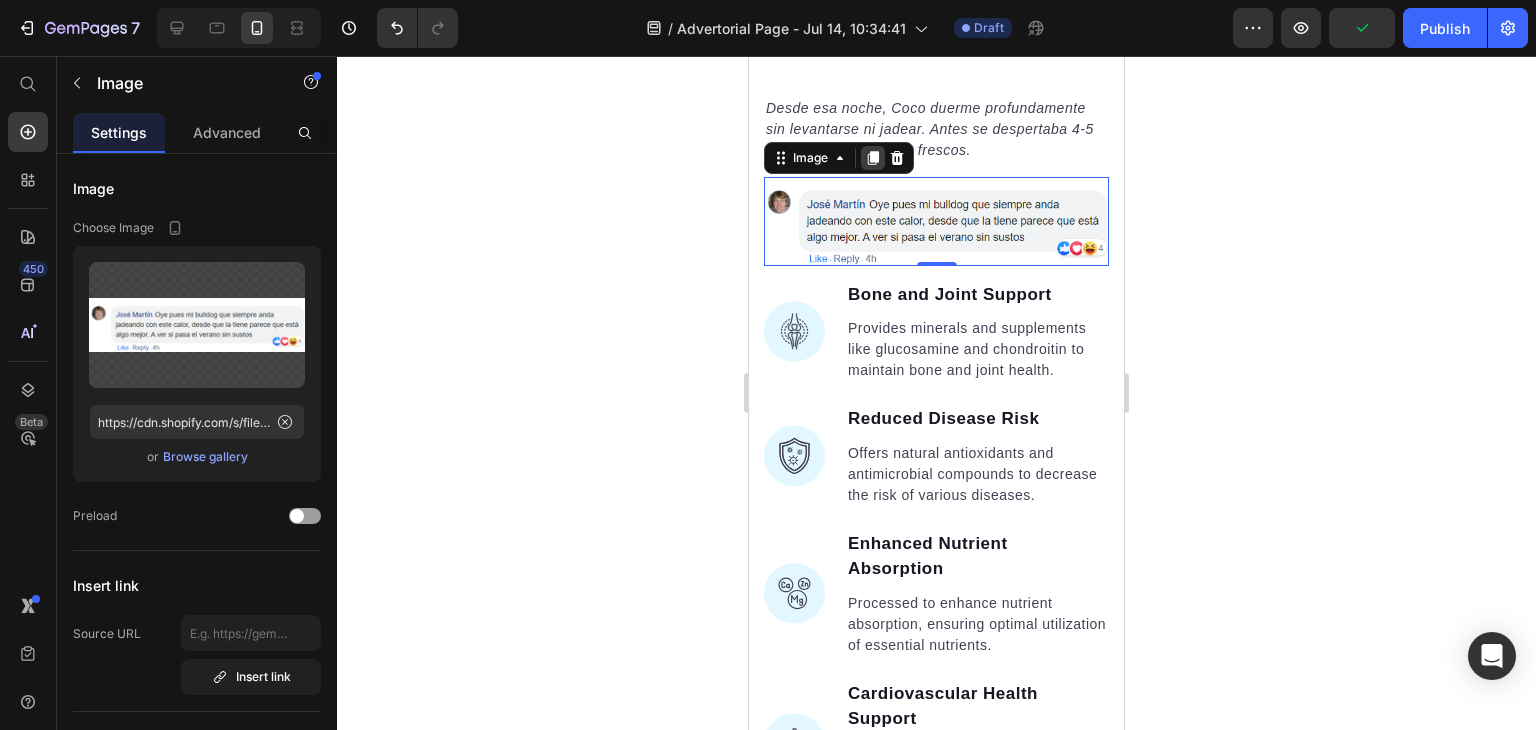 click 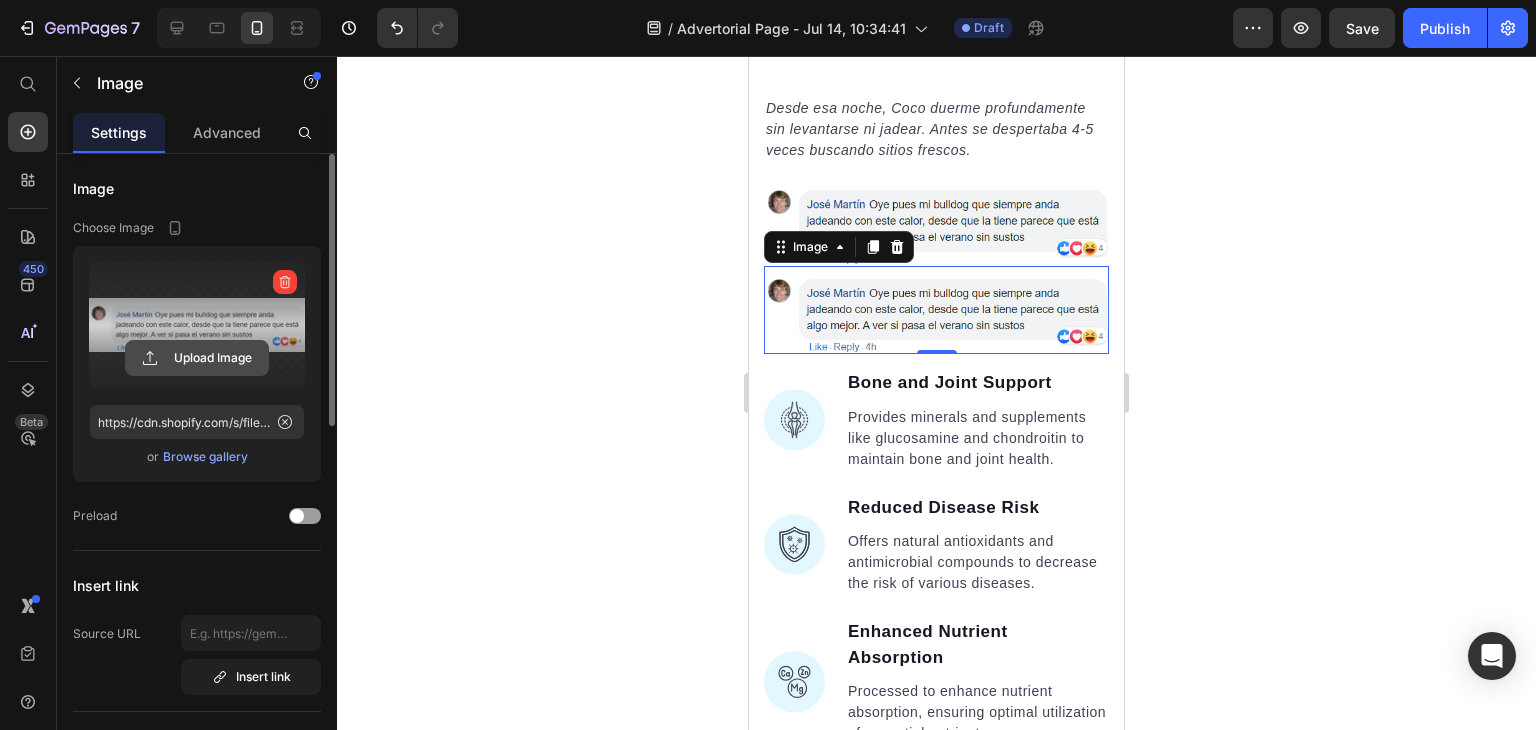 click 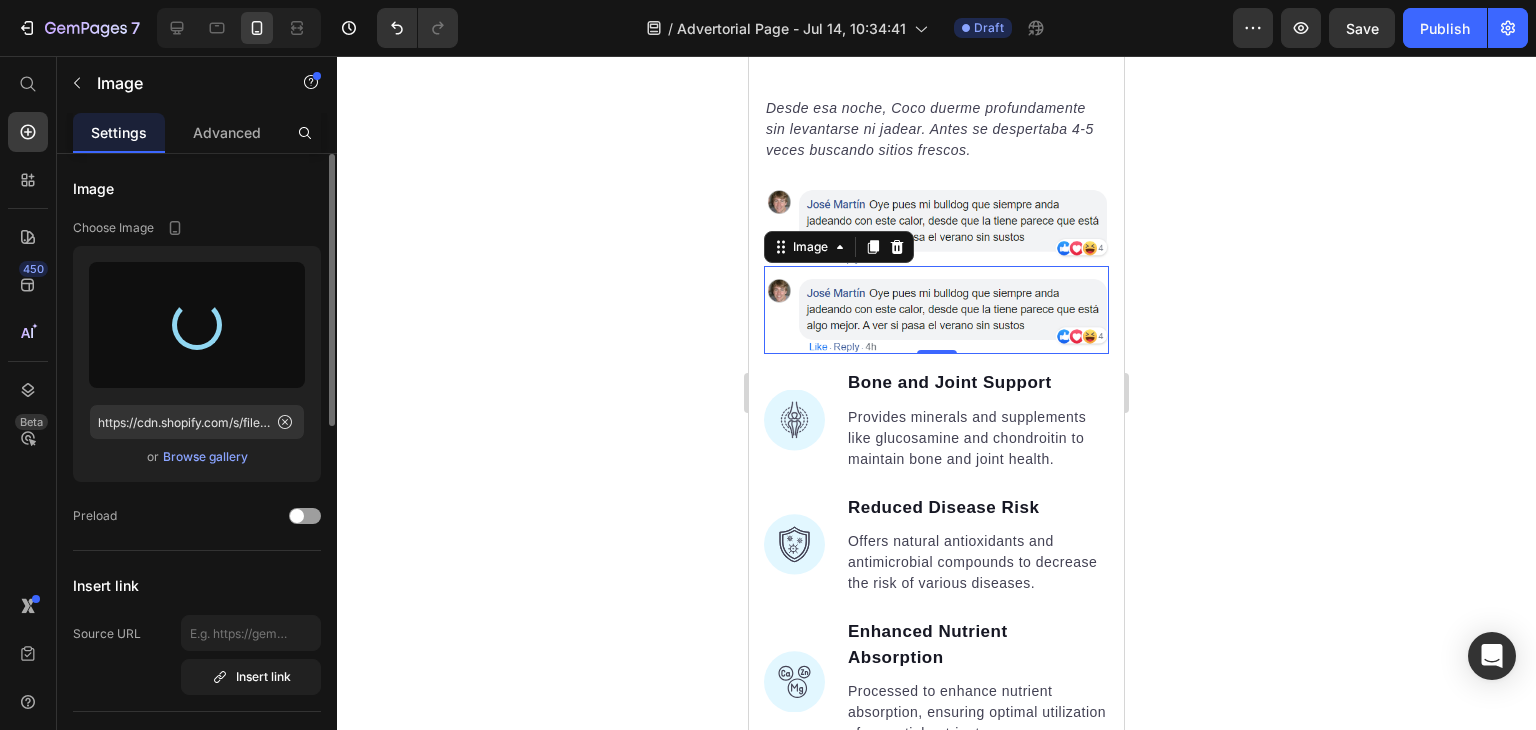 type on "https://cdn.shopify.com/s/files/1/0947/3277/9865/files/gempages_575377314339095491-6c194e24-88dd-4109-9975-e1afcf223e23.png" 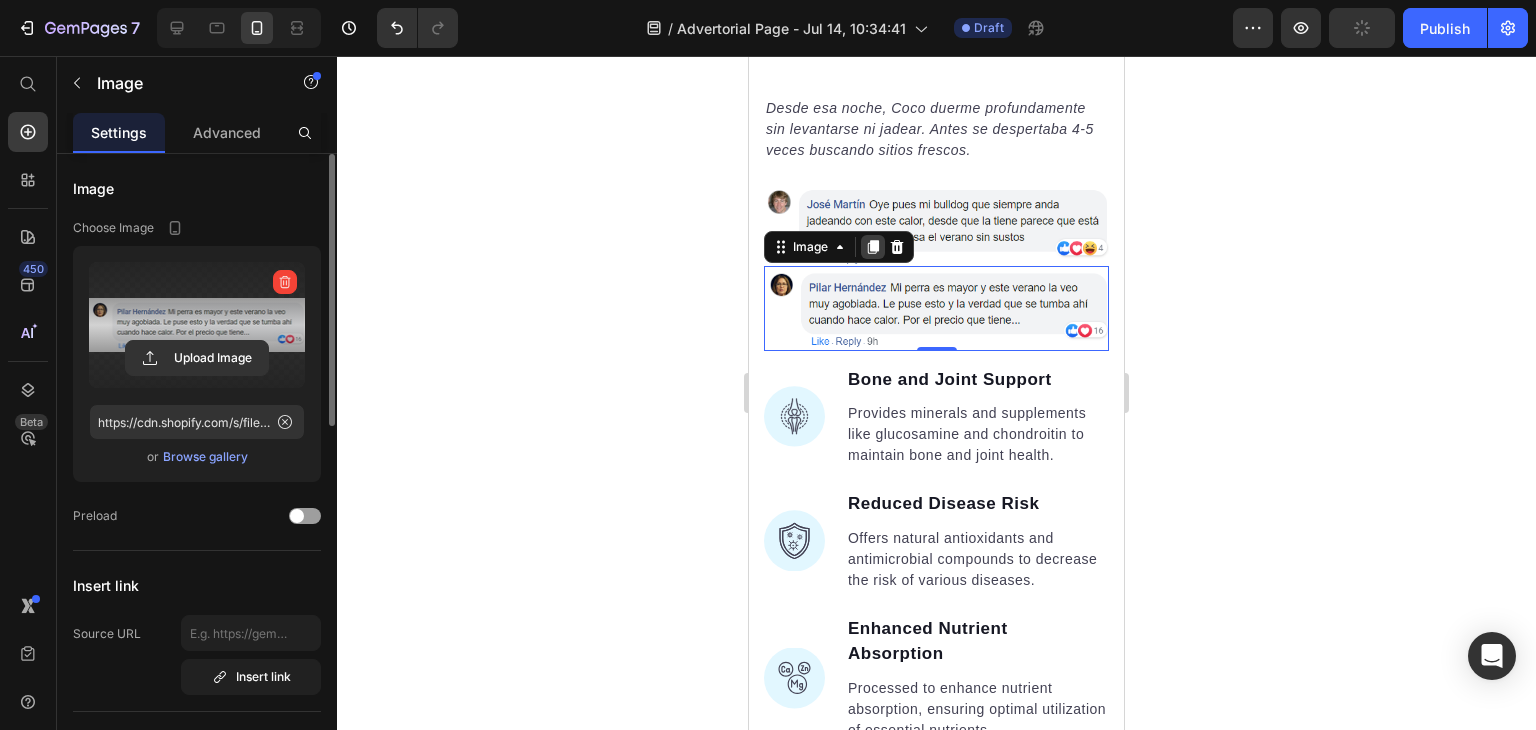 click 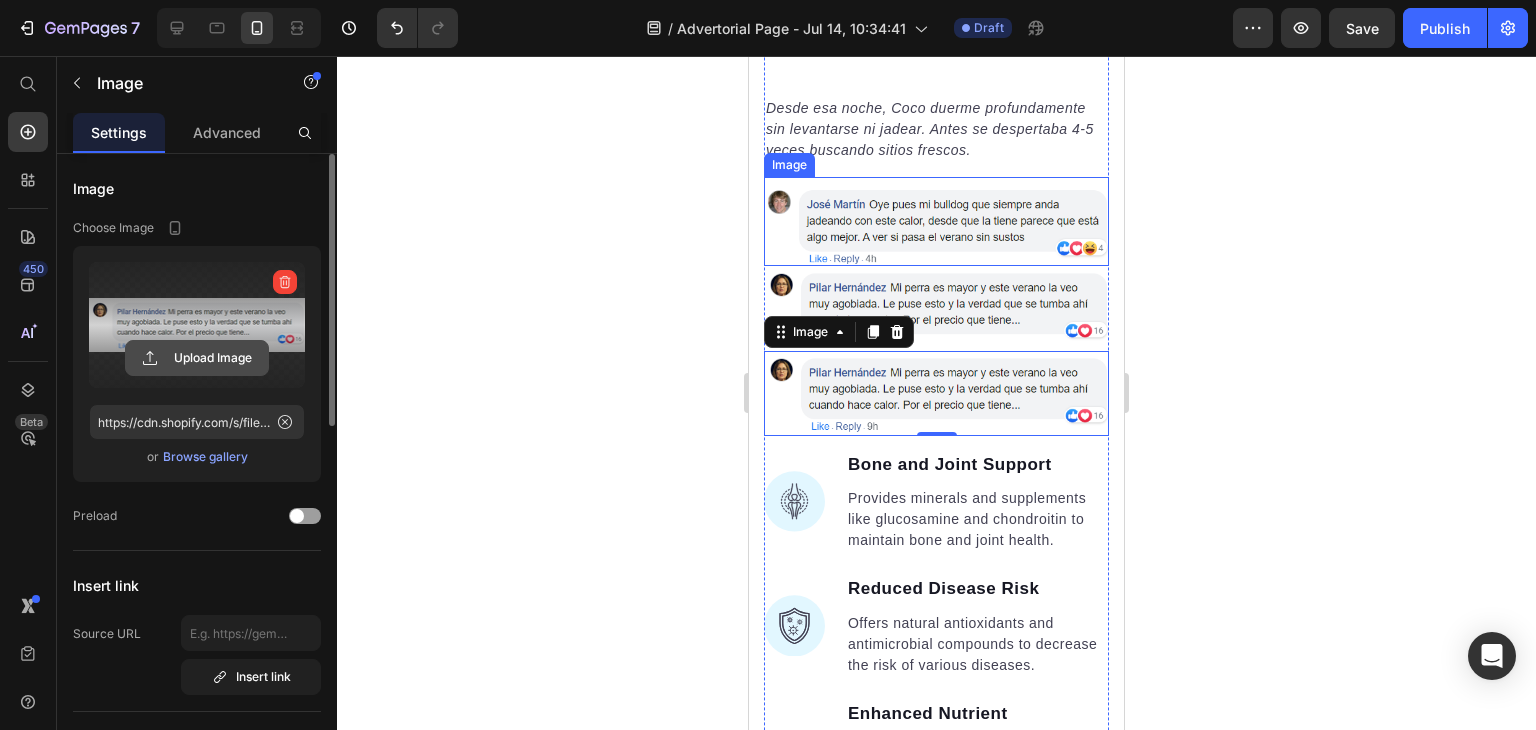 click 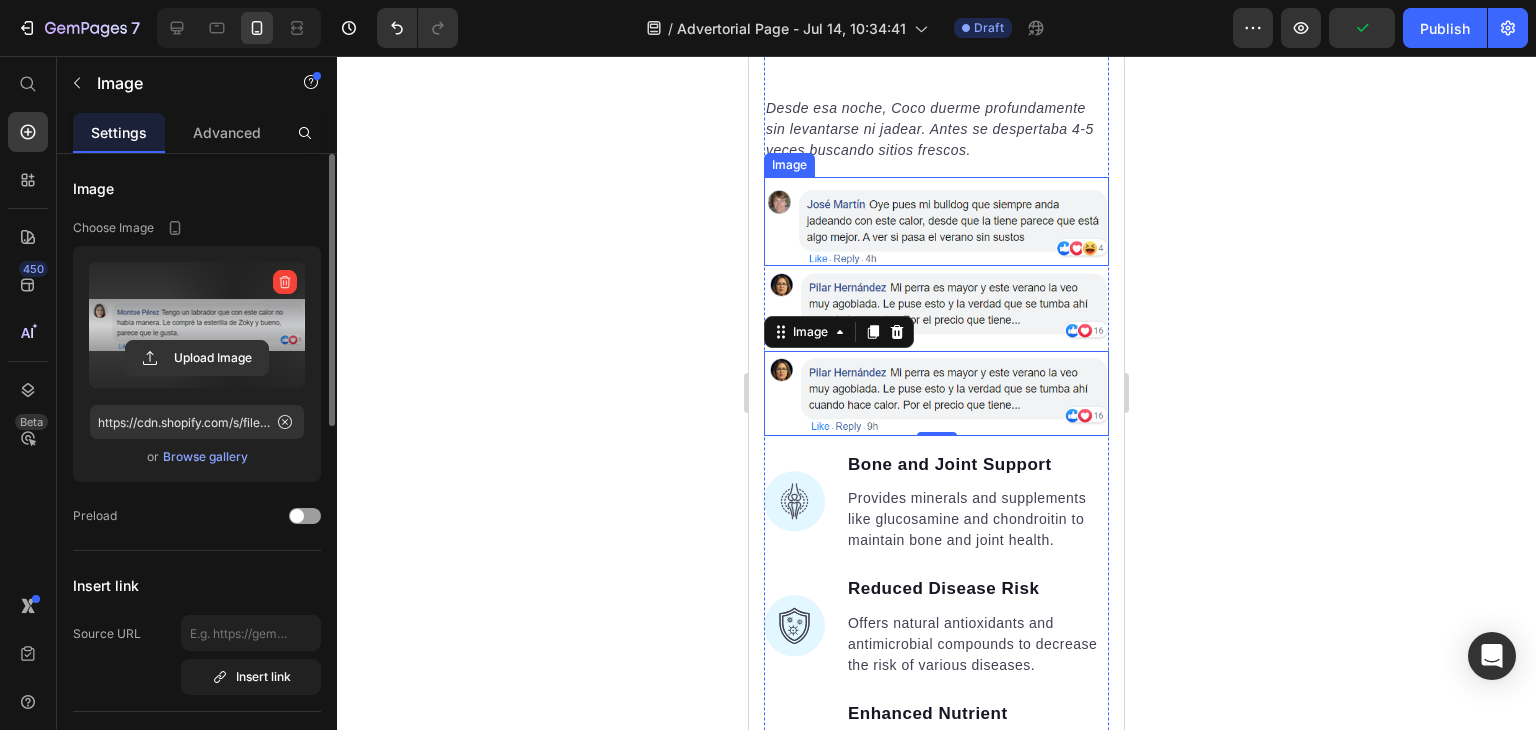 type on "https://cdn.shopify.com/s/files/1/0947/3277/9865/files/gempages_575377314339095491-72b6115e-4210-45bd-b179-1c6fdbc932b3.png" 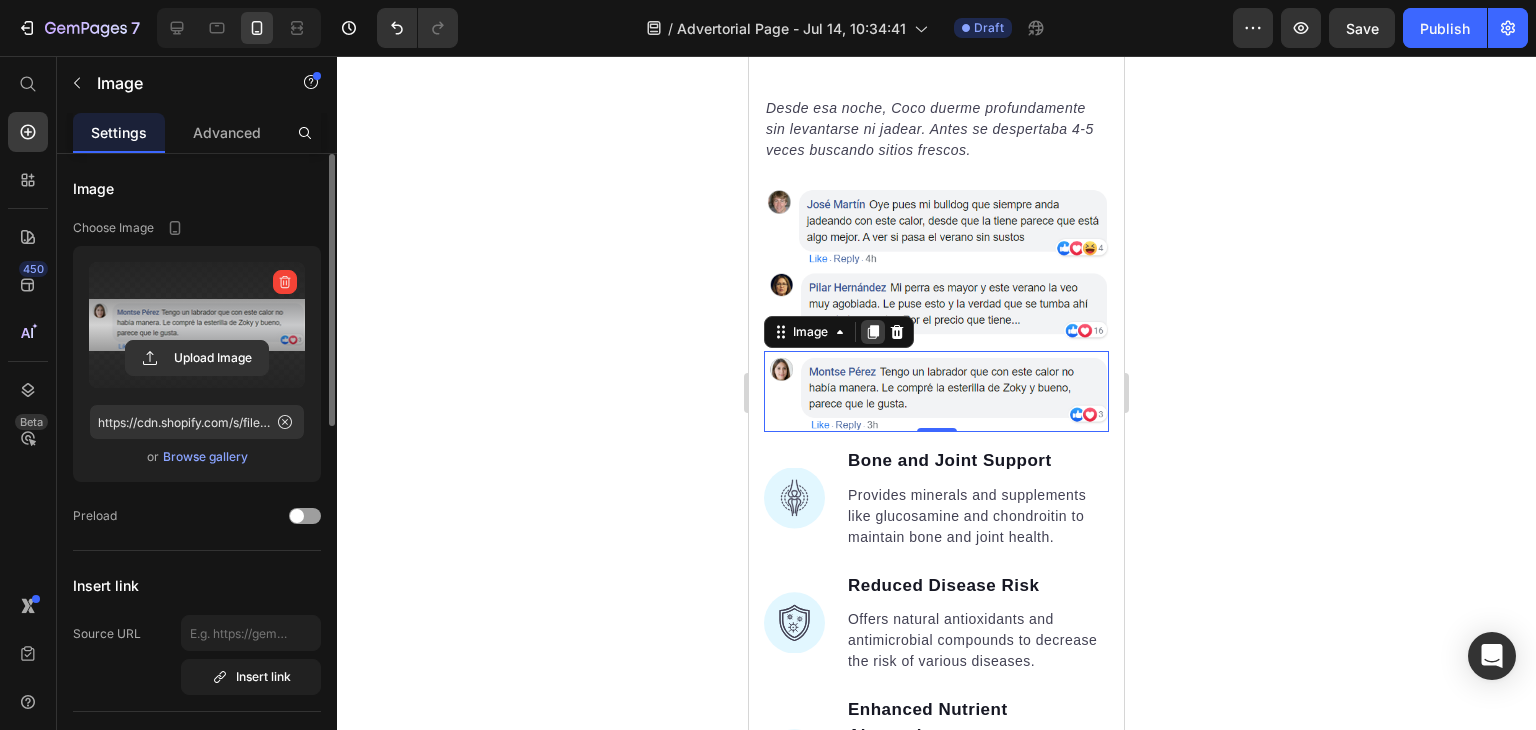 click 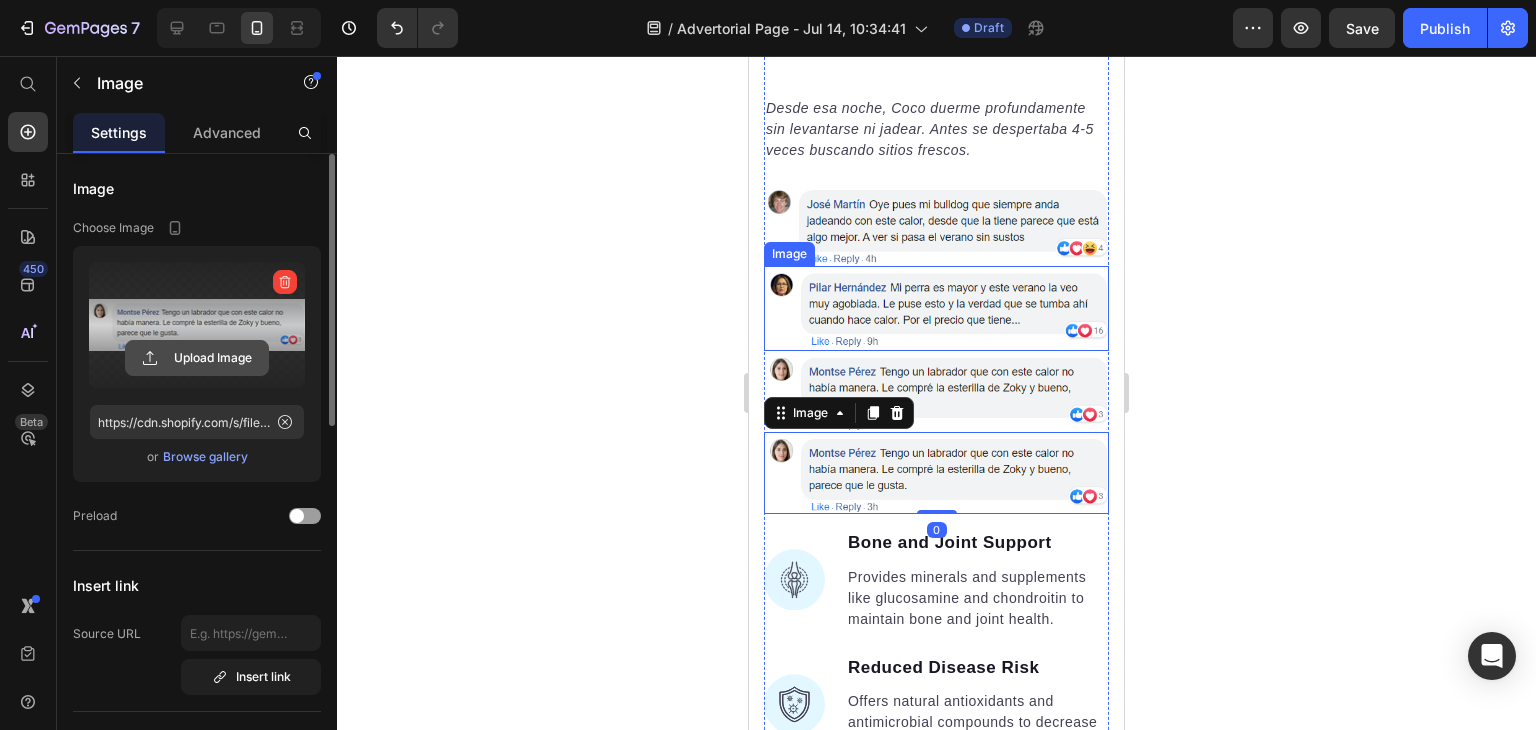 click 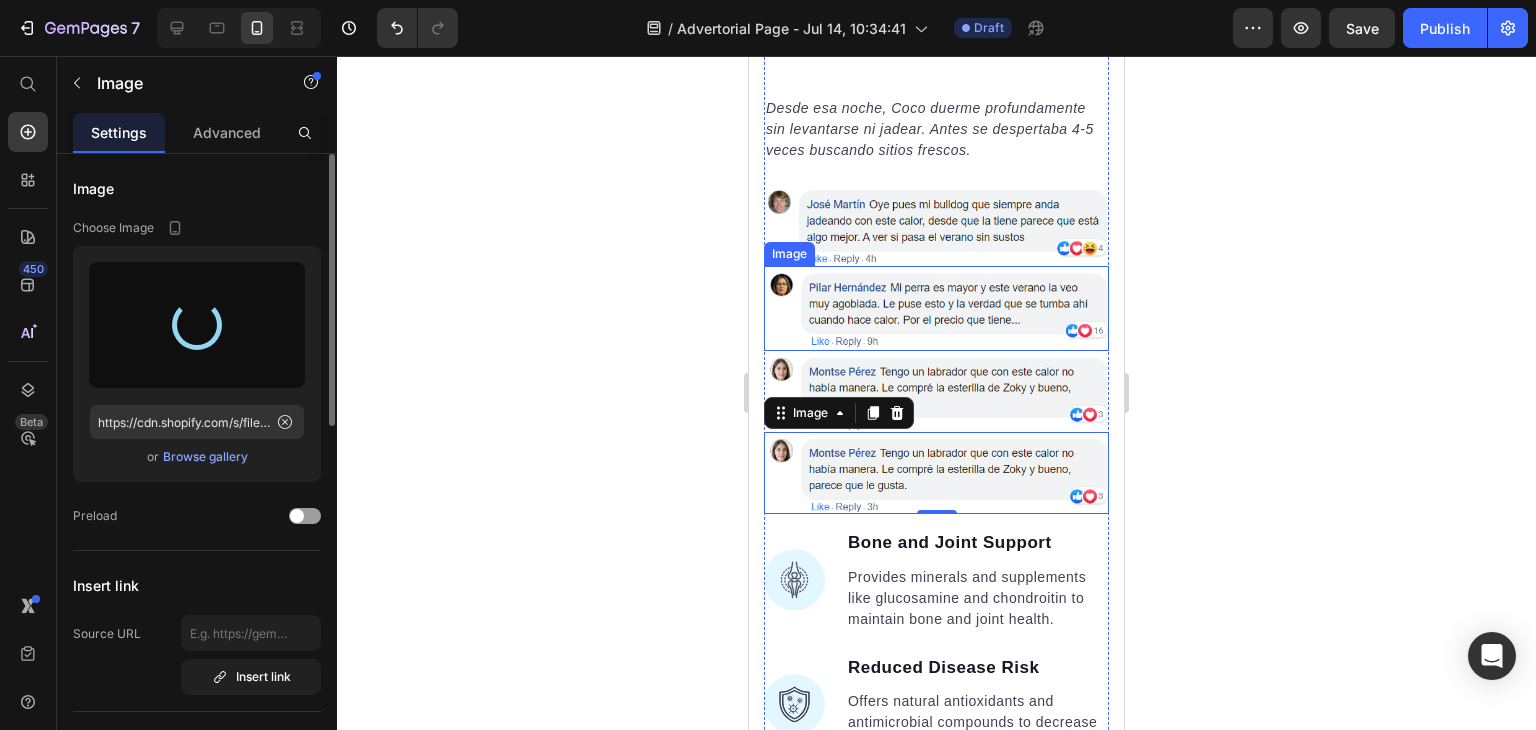 type on "https://cdn.shopify.com/s/files/1/0947/3277/9865/files/gempages_575377314339095491-e0979e1b-a0f9-4ced-ac8f-66d2f2ced868.png" 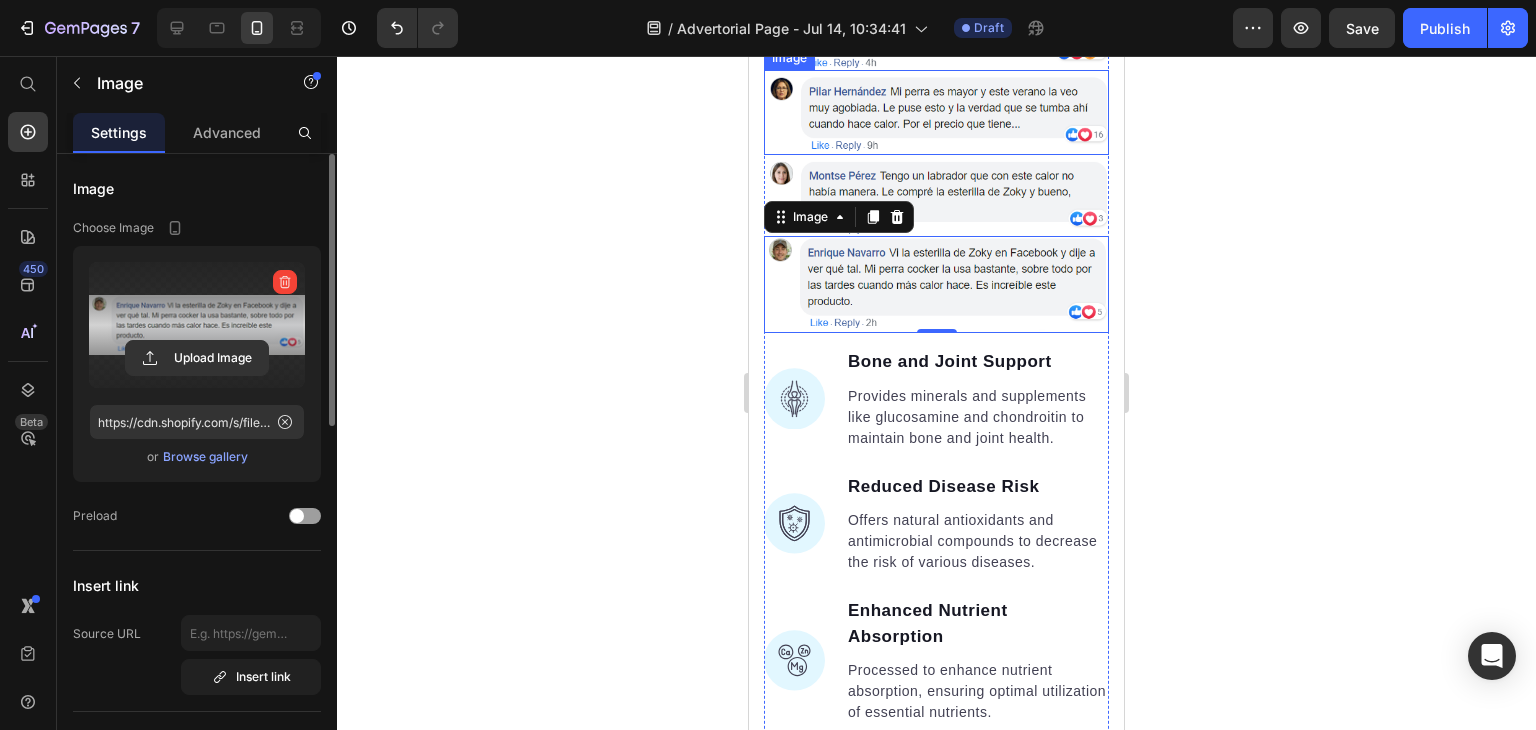 scroll, scrollTop: 4602, scrollLeft: 0, axis: vertical 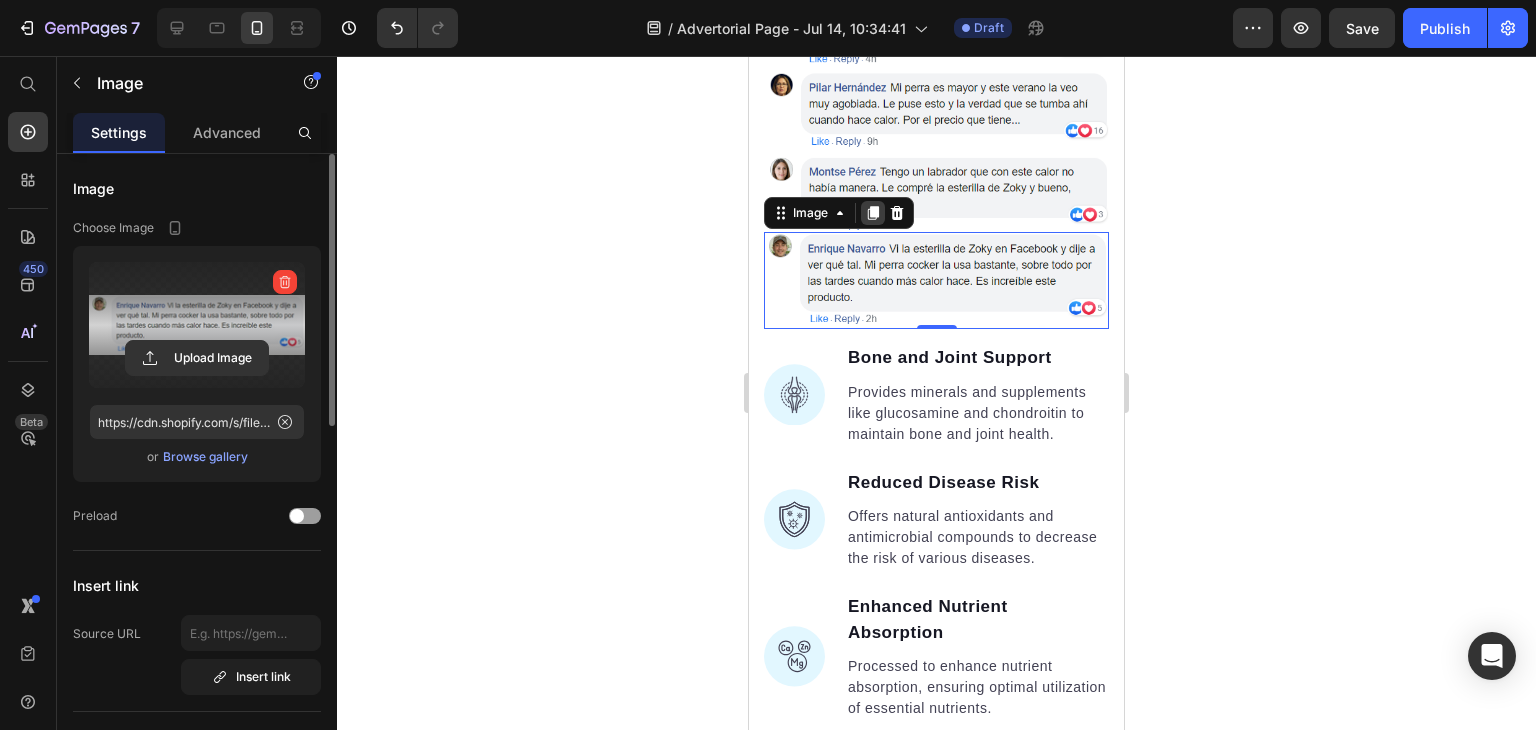 click 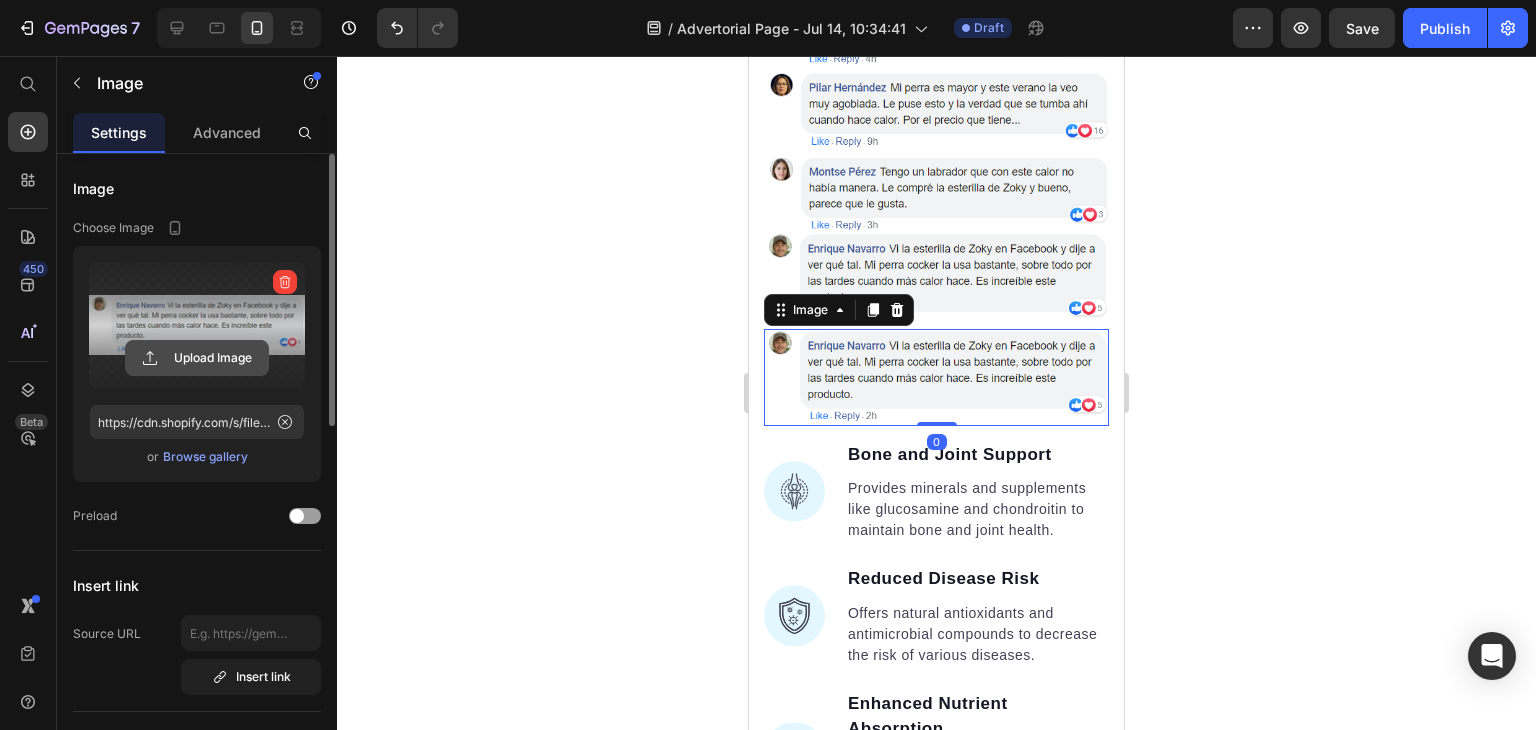 click 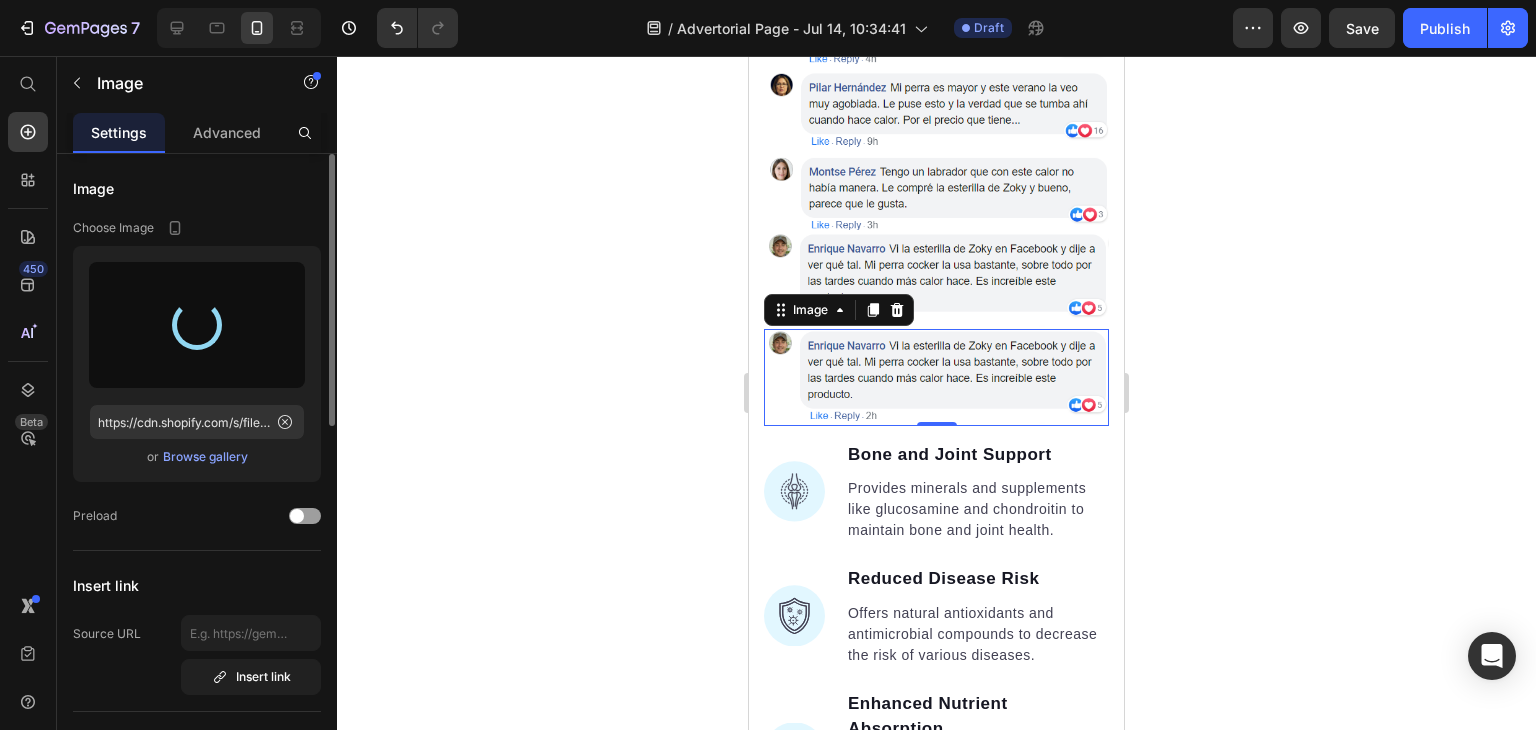 type on "https://cdn.shopify.com/s/files/1/0947/3277/9865/files/gempages_575377314339095491-c340ae7d-1689-4fcf-981b-70fcd30fdaff.png" 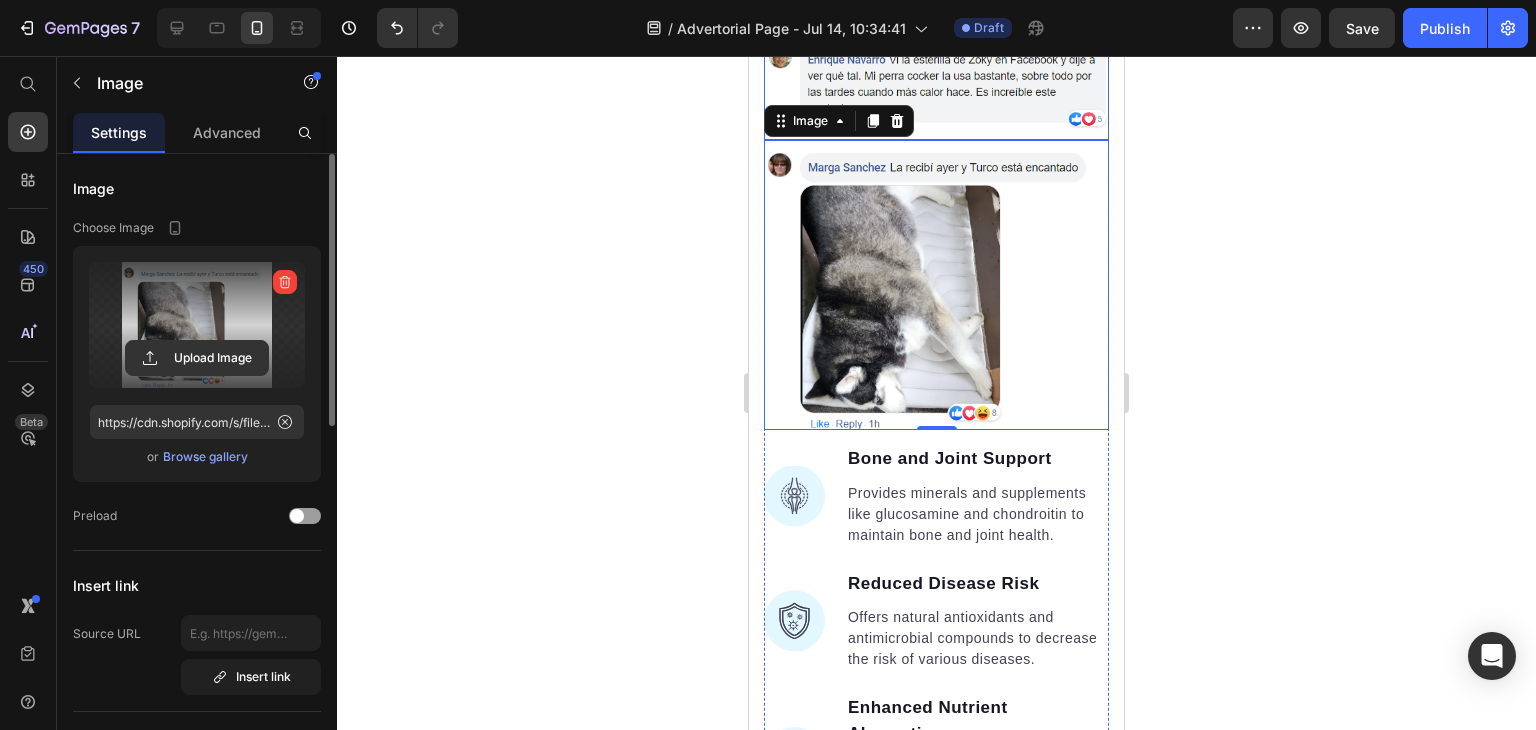 scroll, scrollTop: 4814, scrollLeft: 0, axis: vertical 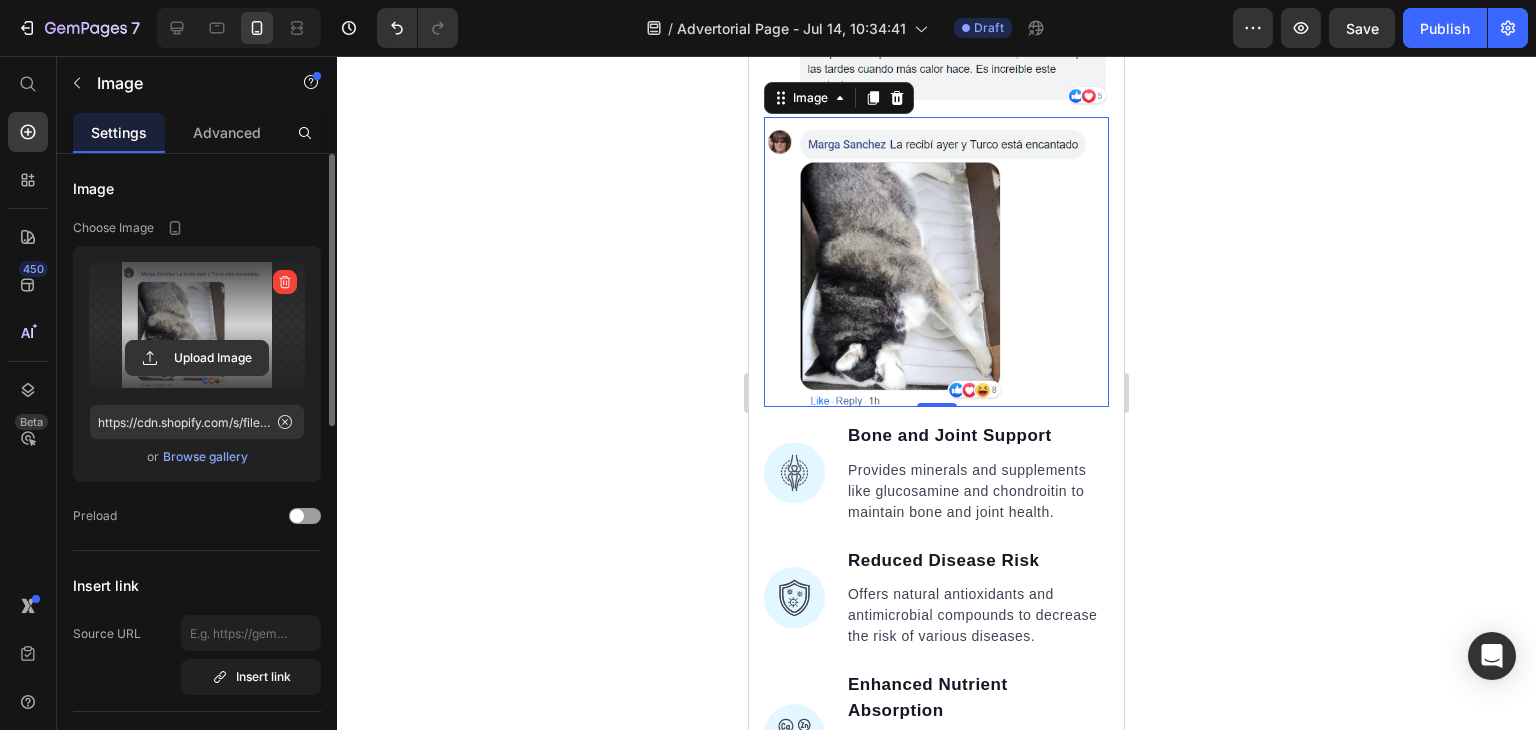 click 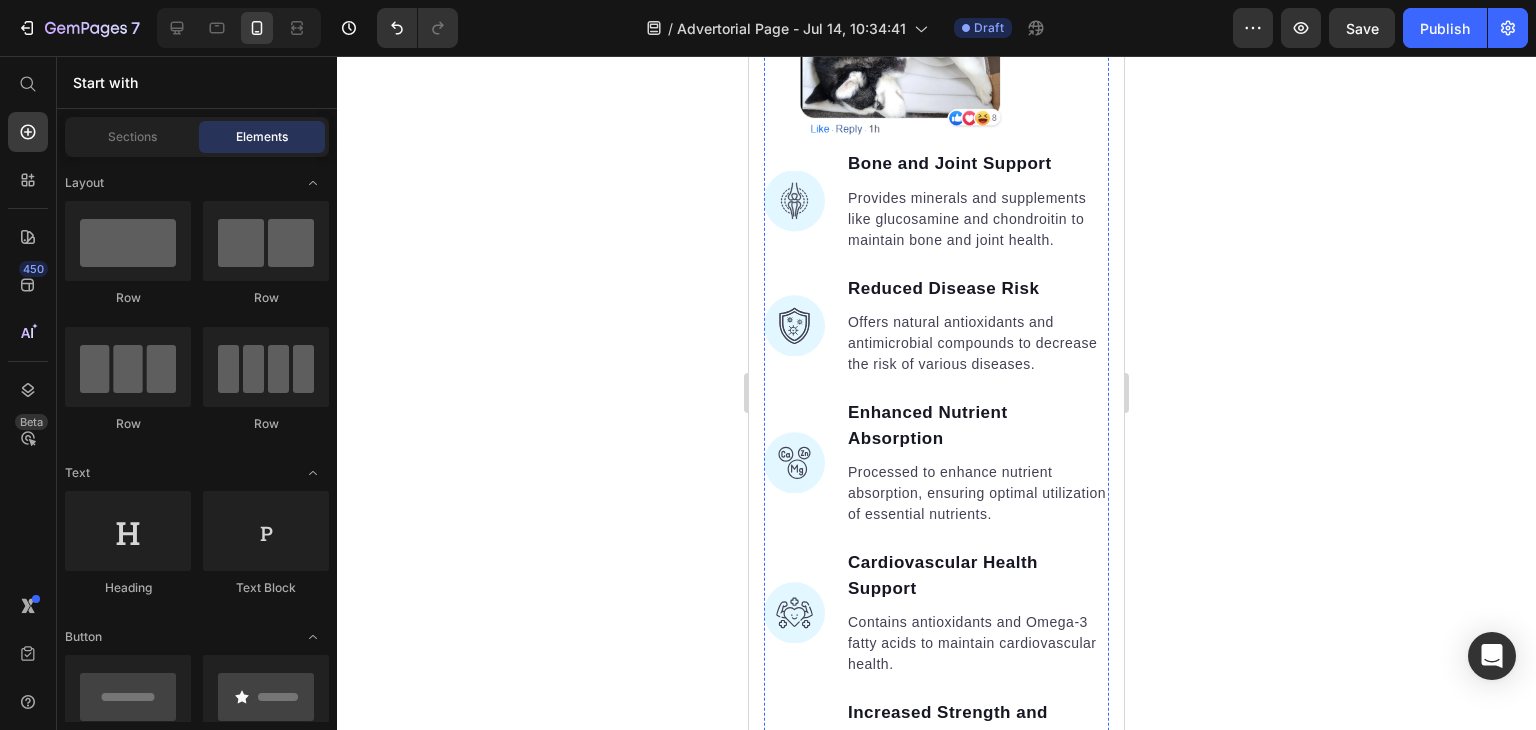 scroll, scrollTop: 5084, scrollLeft: 0, axis: vertical 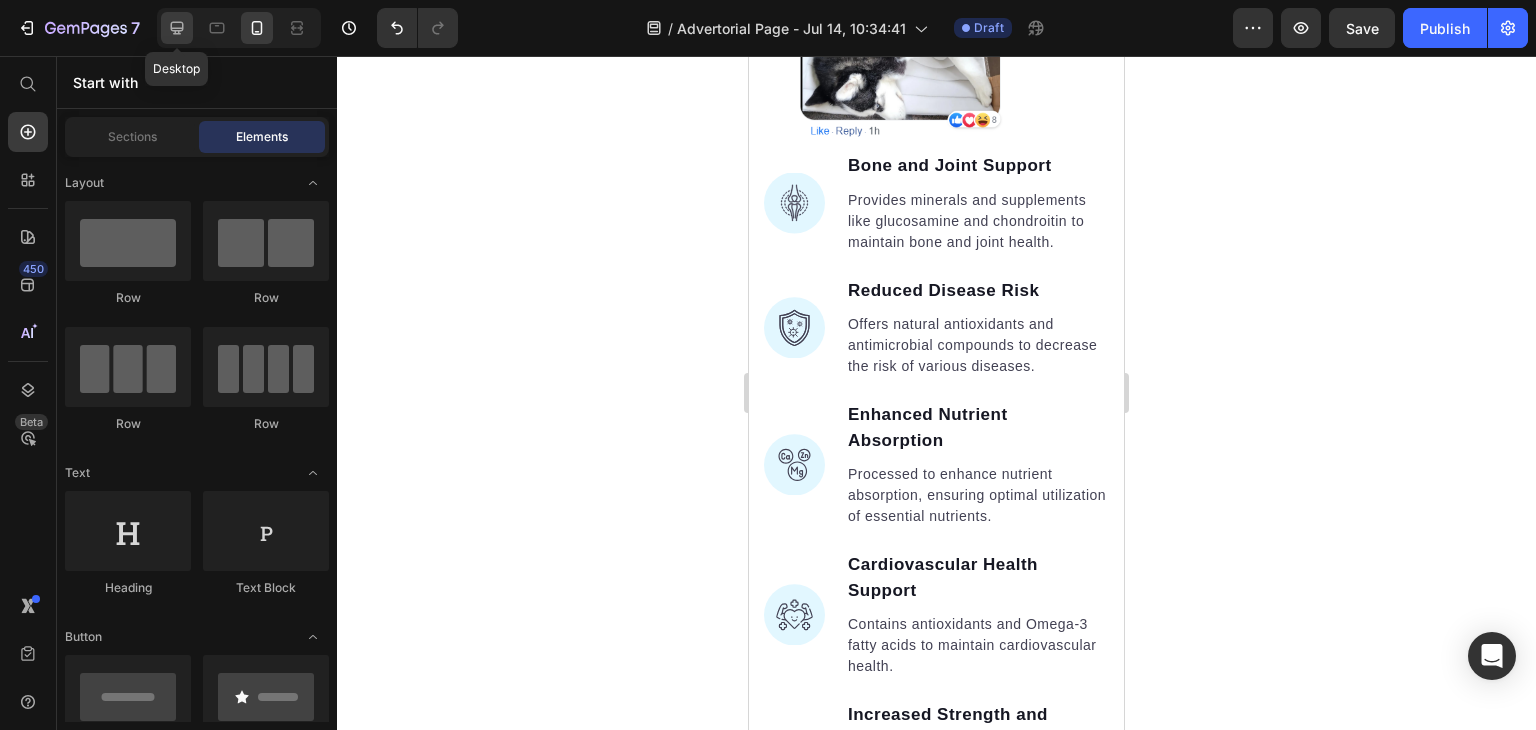 click 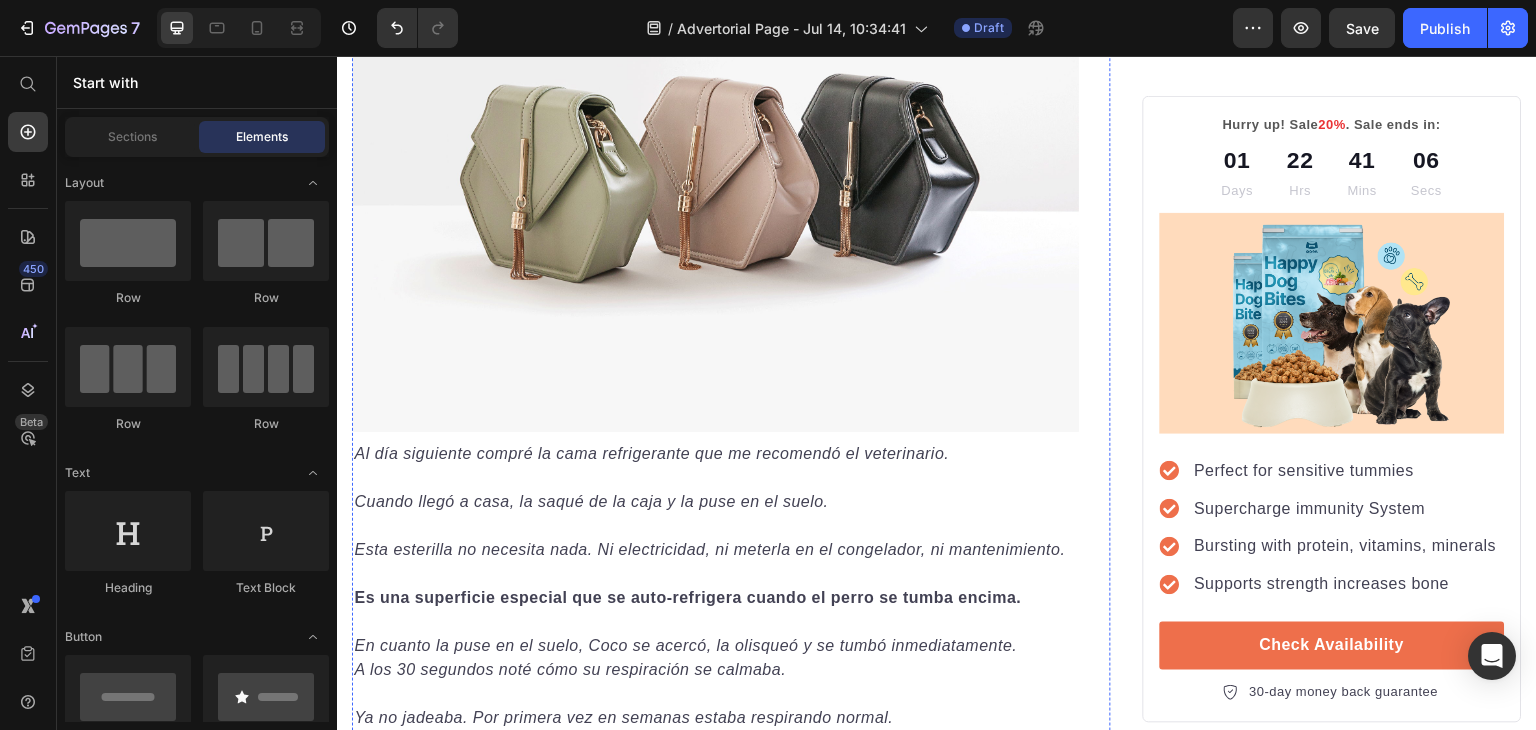 scroll, scrollTop: 3738, scrollLeft: 0, axis: vertical 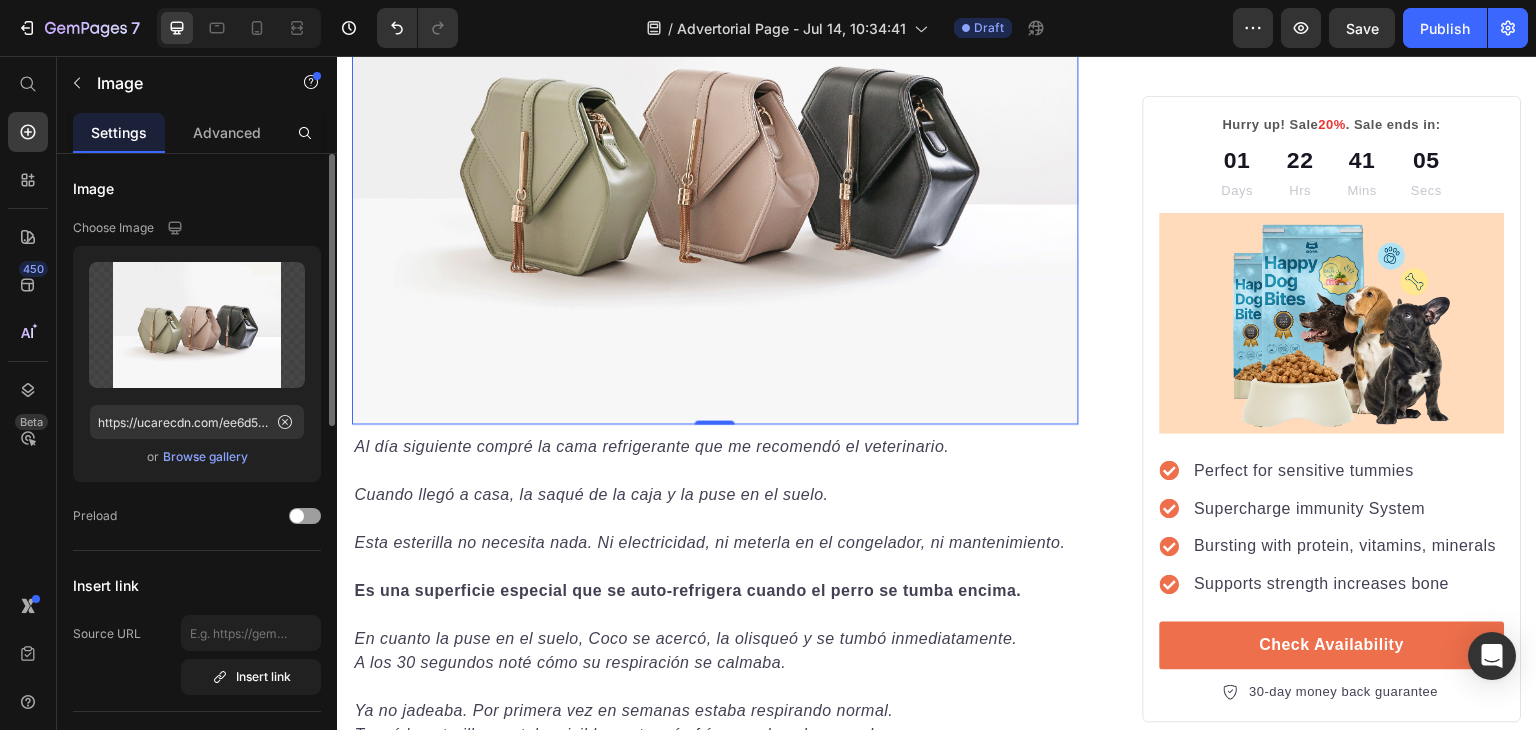 click at bounding box center [715, 152] 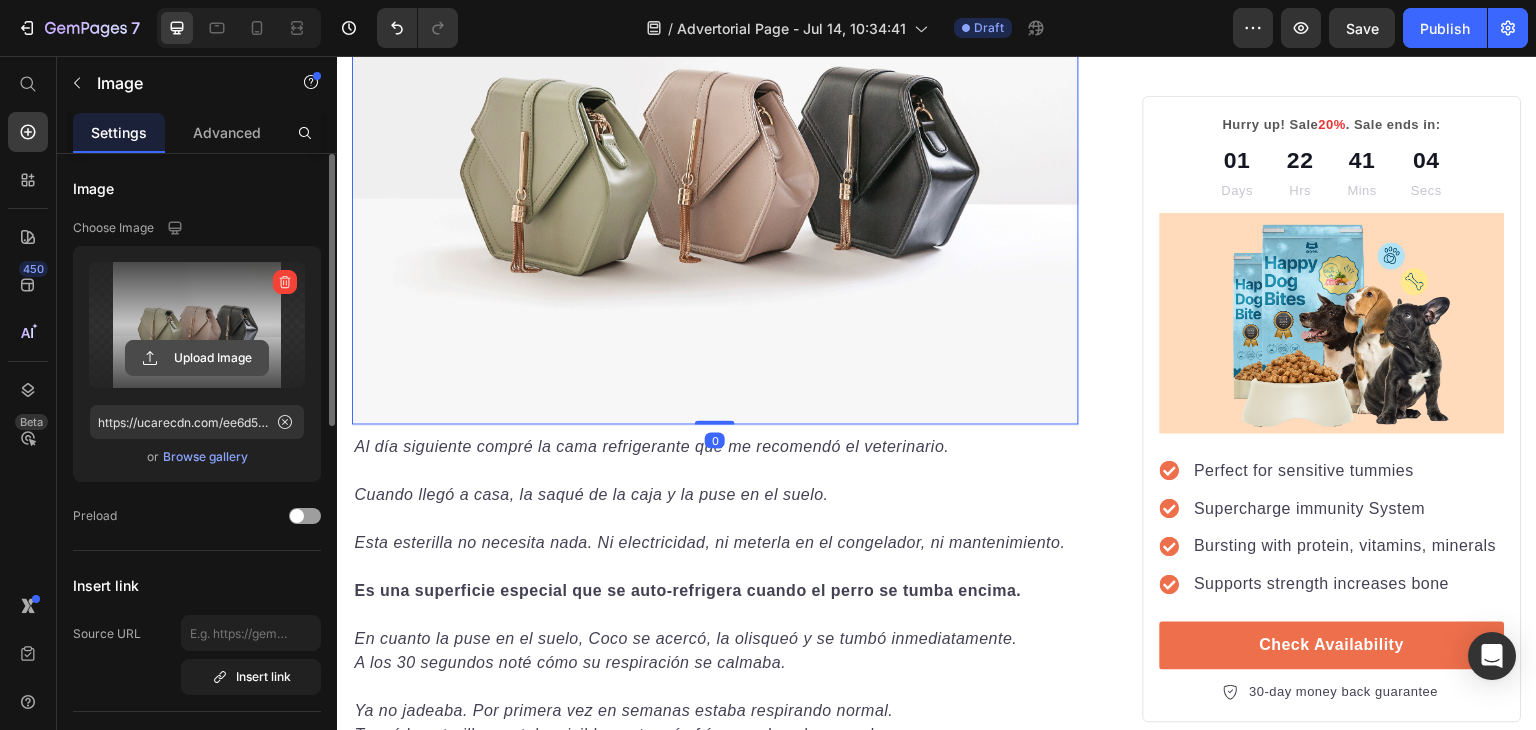 click 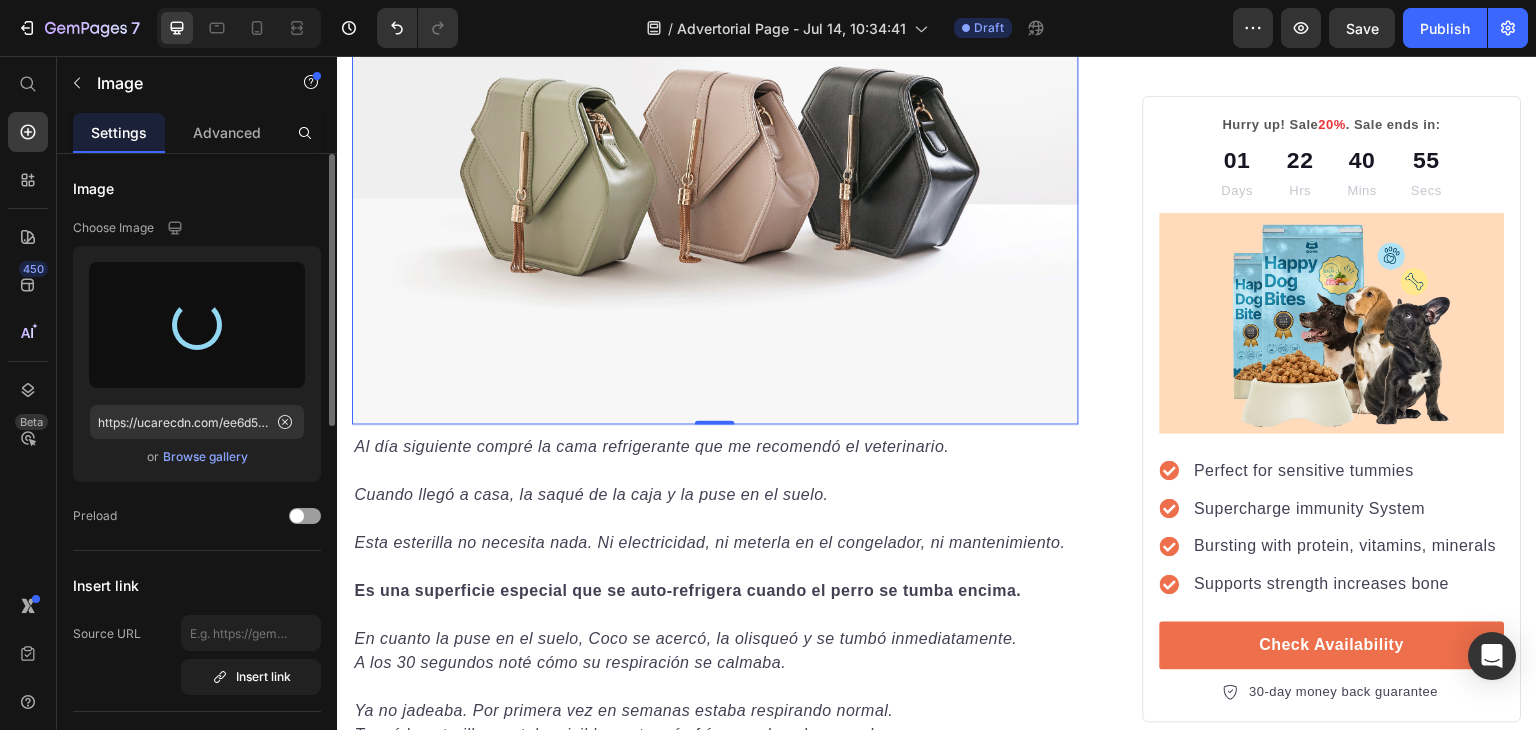 type on "https://cdn.shopify.com/s/files/1/0947/3277/9865/files/gempages_575377314339095491-c47ddd32-f71c-44ba-9667-ba15b2a1f378.png" 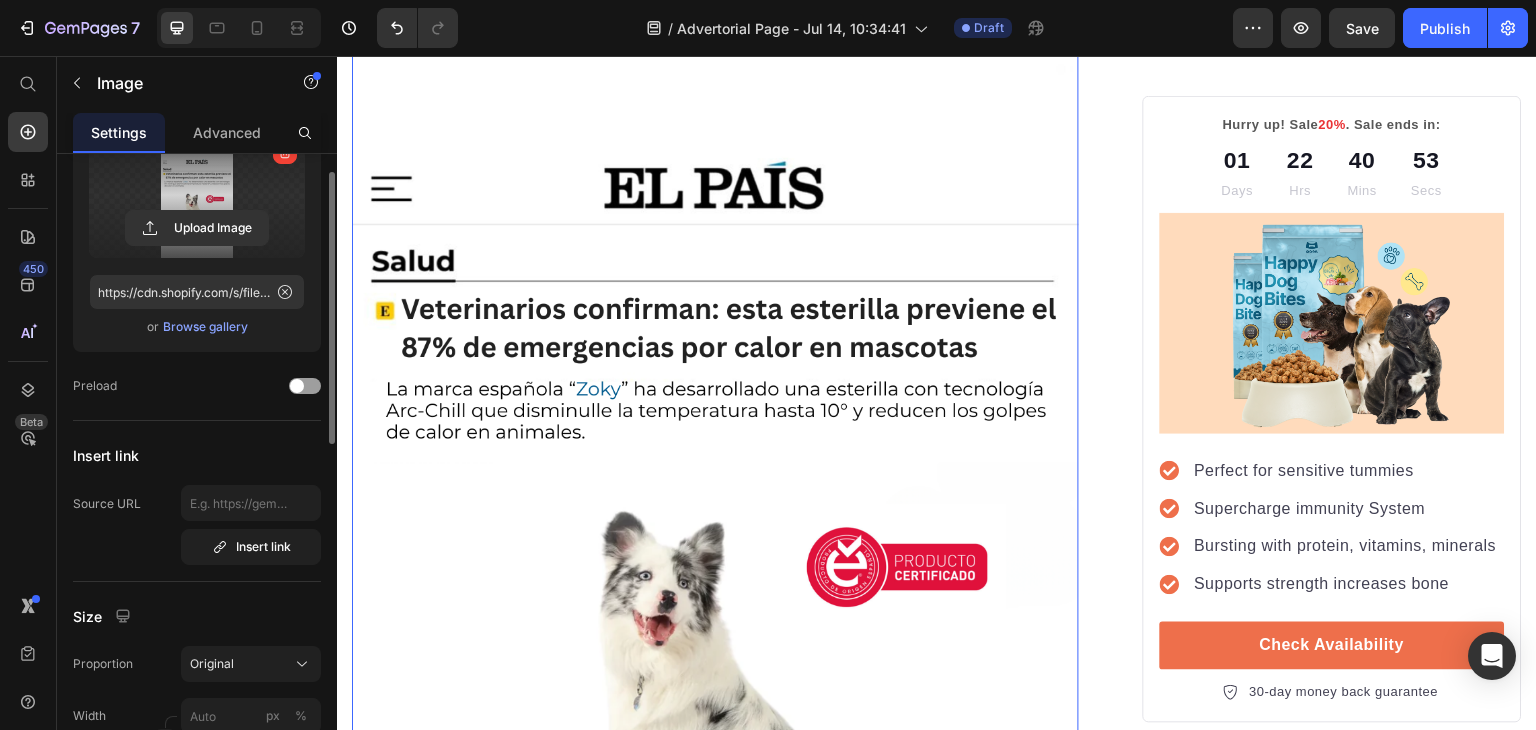 scroll, scrollTop: 140, scrollLeft: 0, axis: vertical 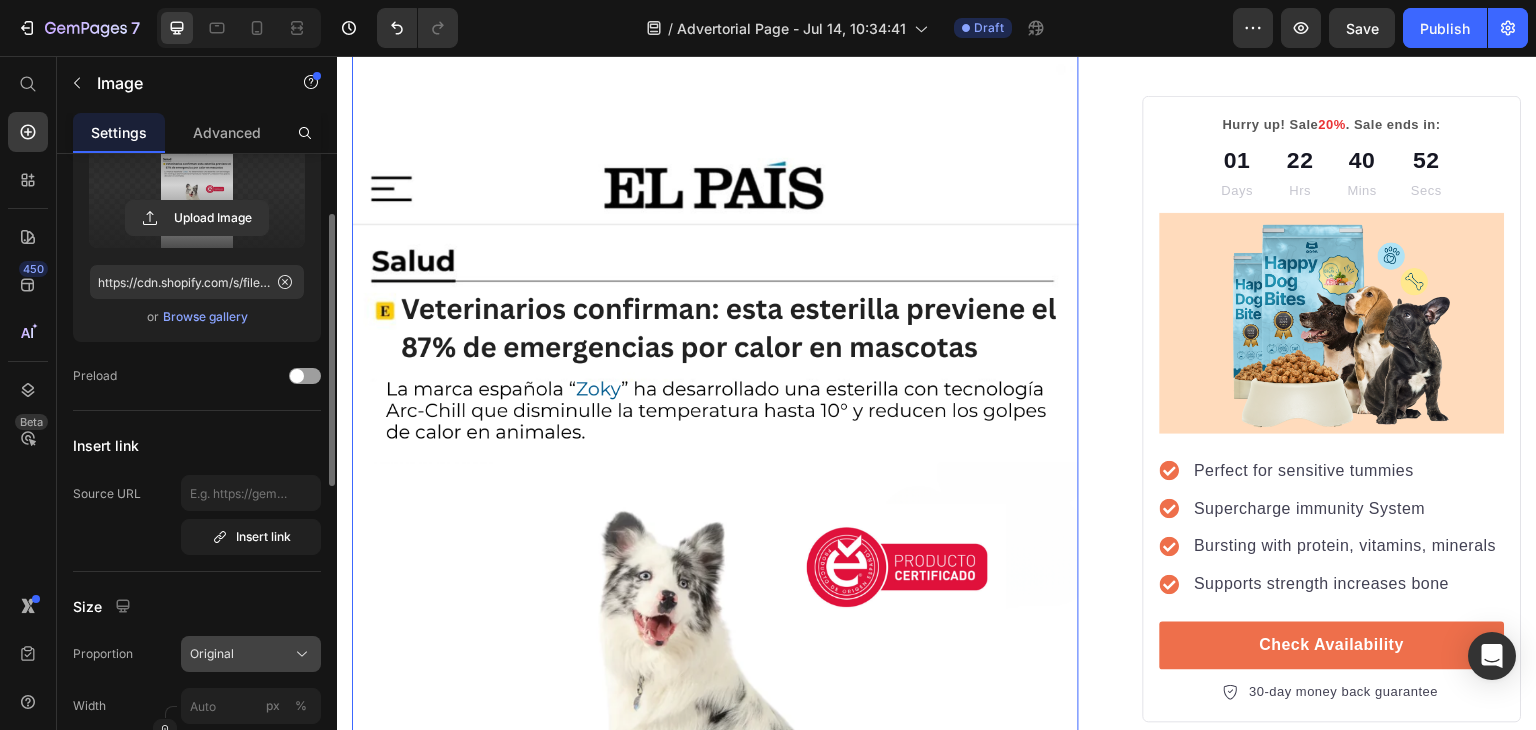 click on "Original" at bounding box center (251, 654) 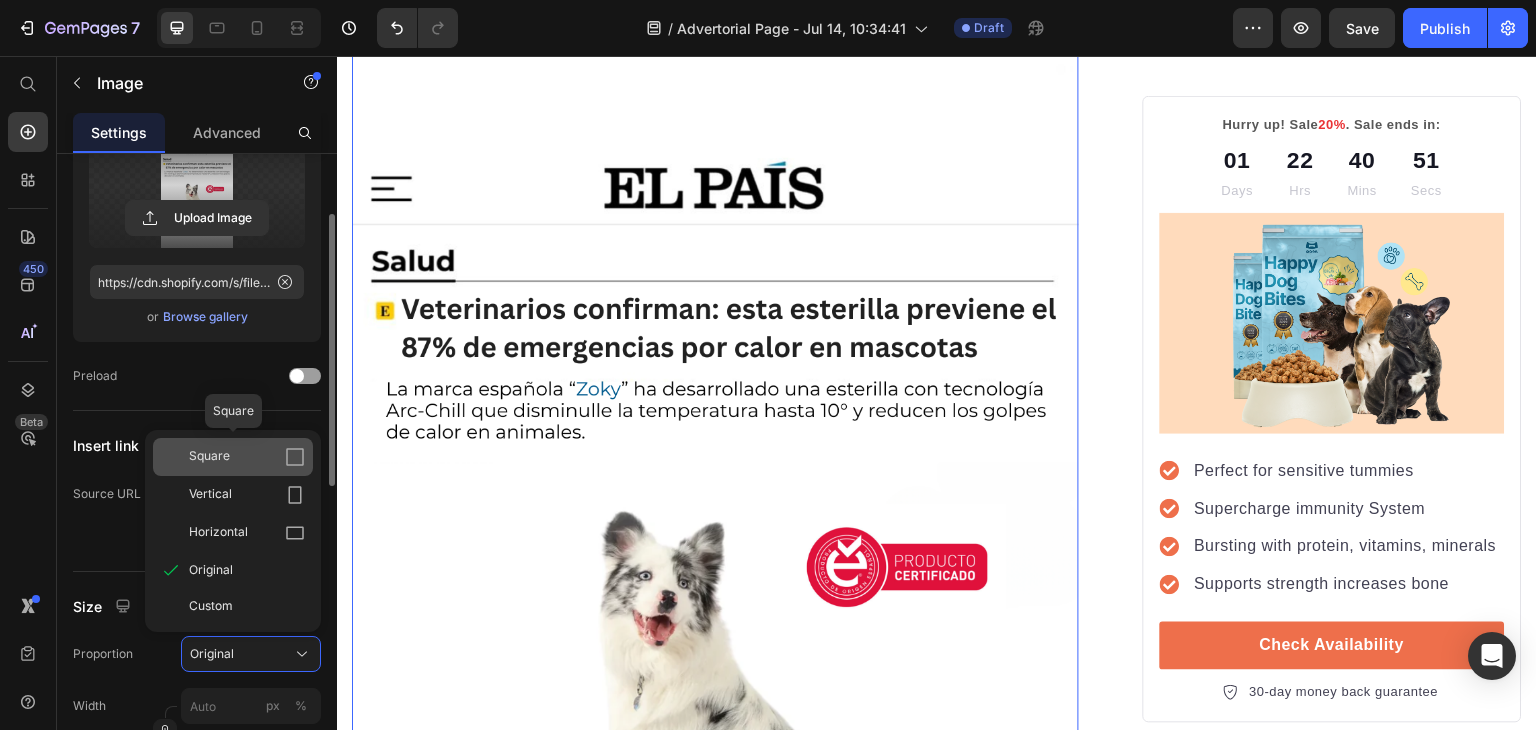 click on "Square" at bounding box center [247, 457] 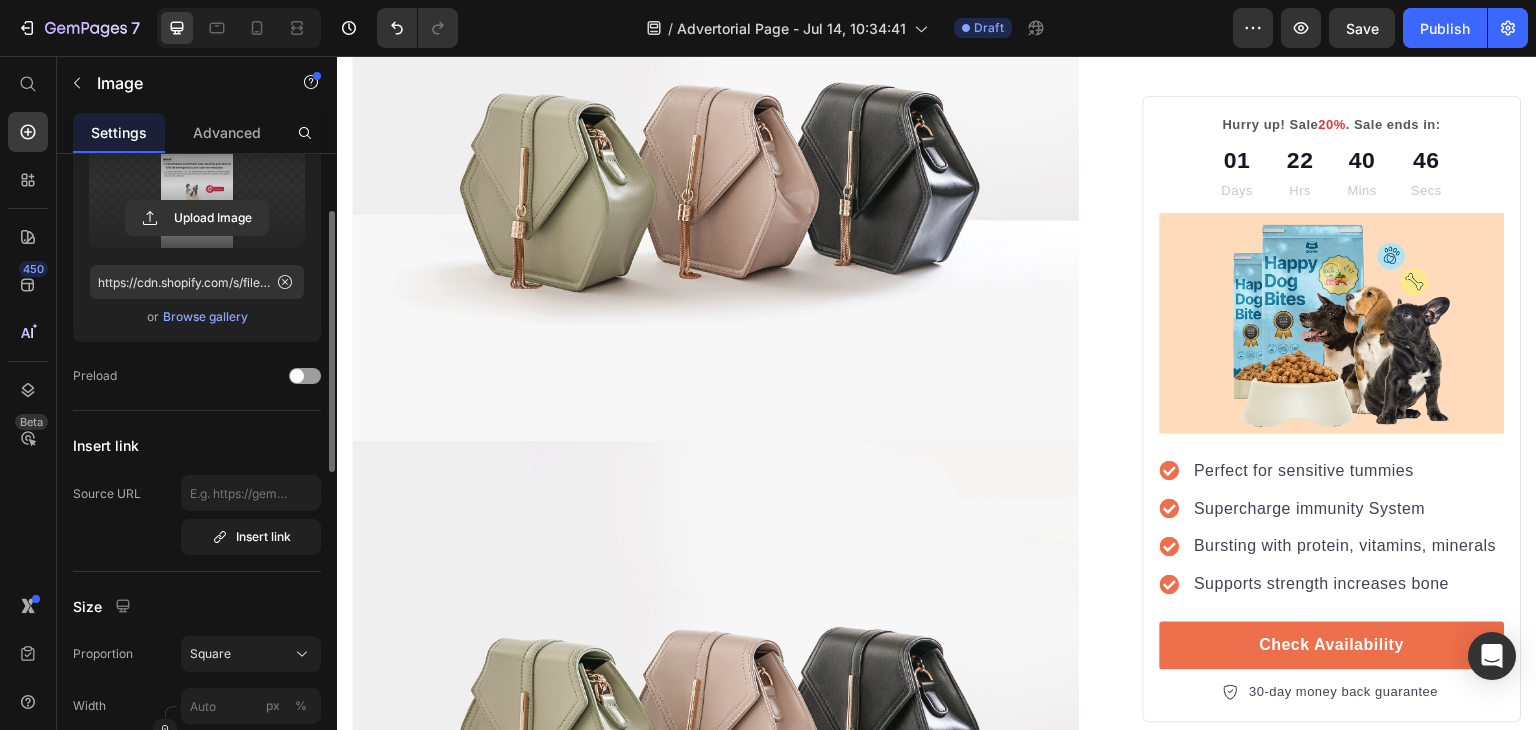 scroll, scrollTop: 4899, scrollLeft: 0, axis: vertical 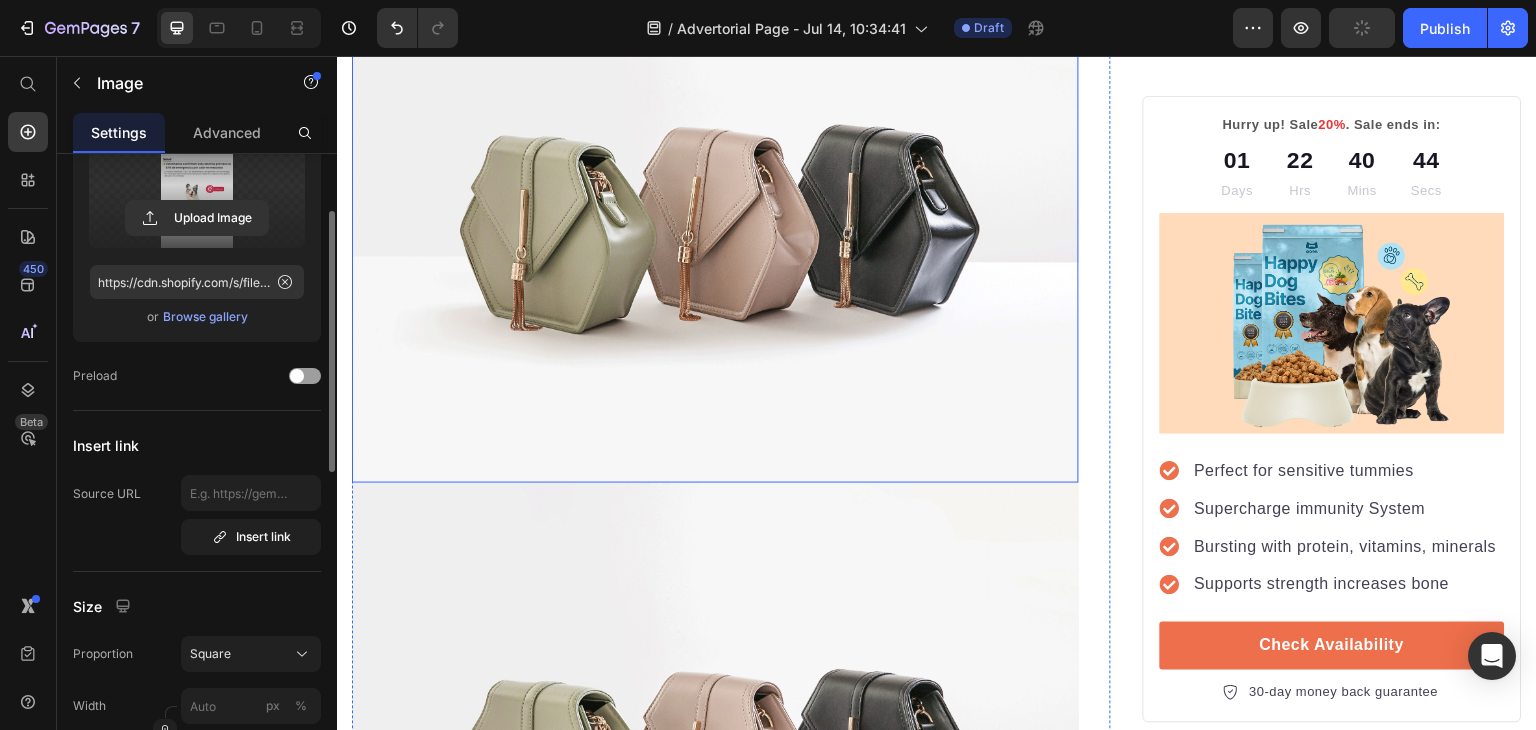 click at bounding box center [715, 210] 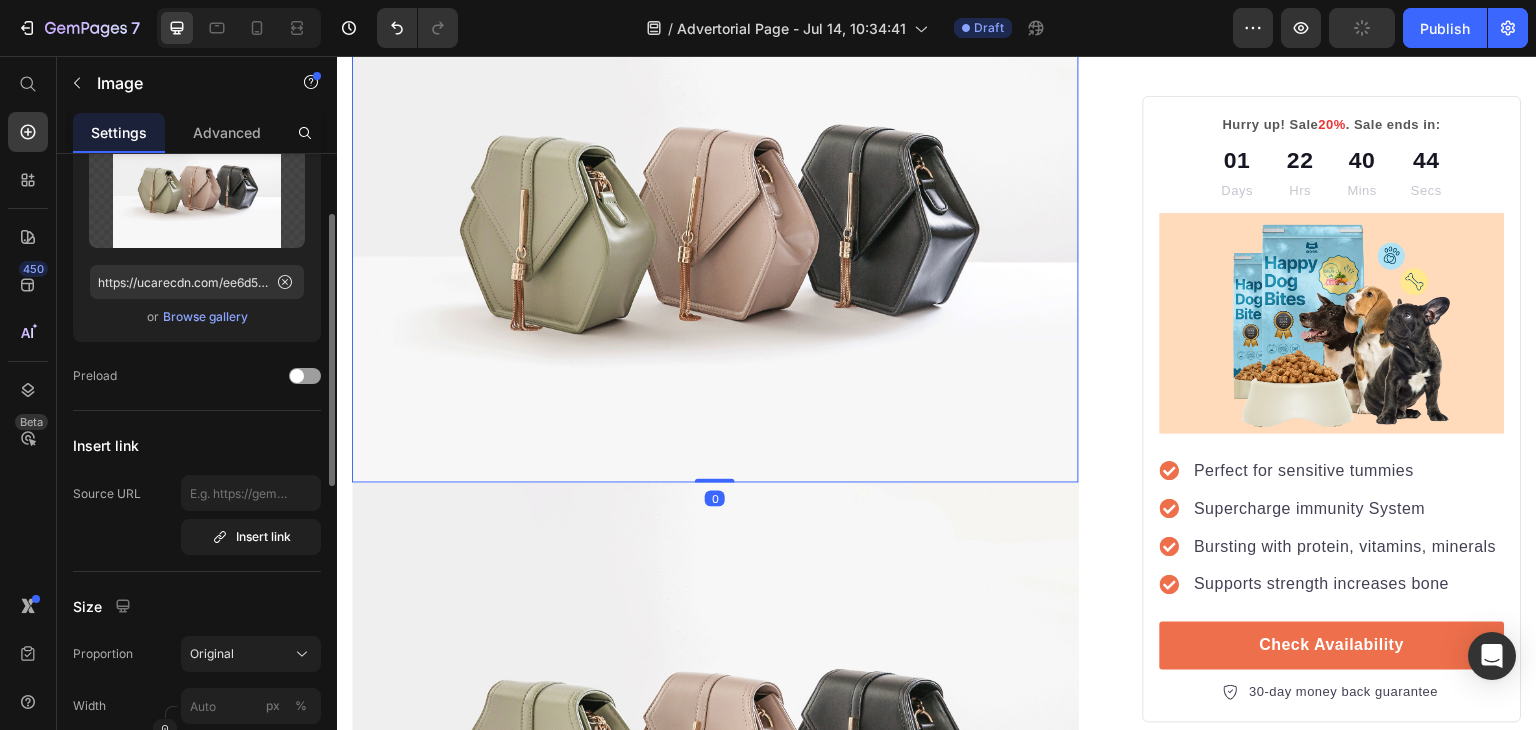 scroll, scrollTop: 140, scrollLeft: 0, axis: vertical 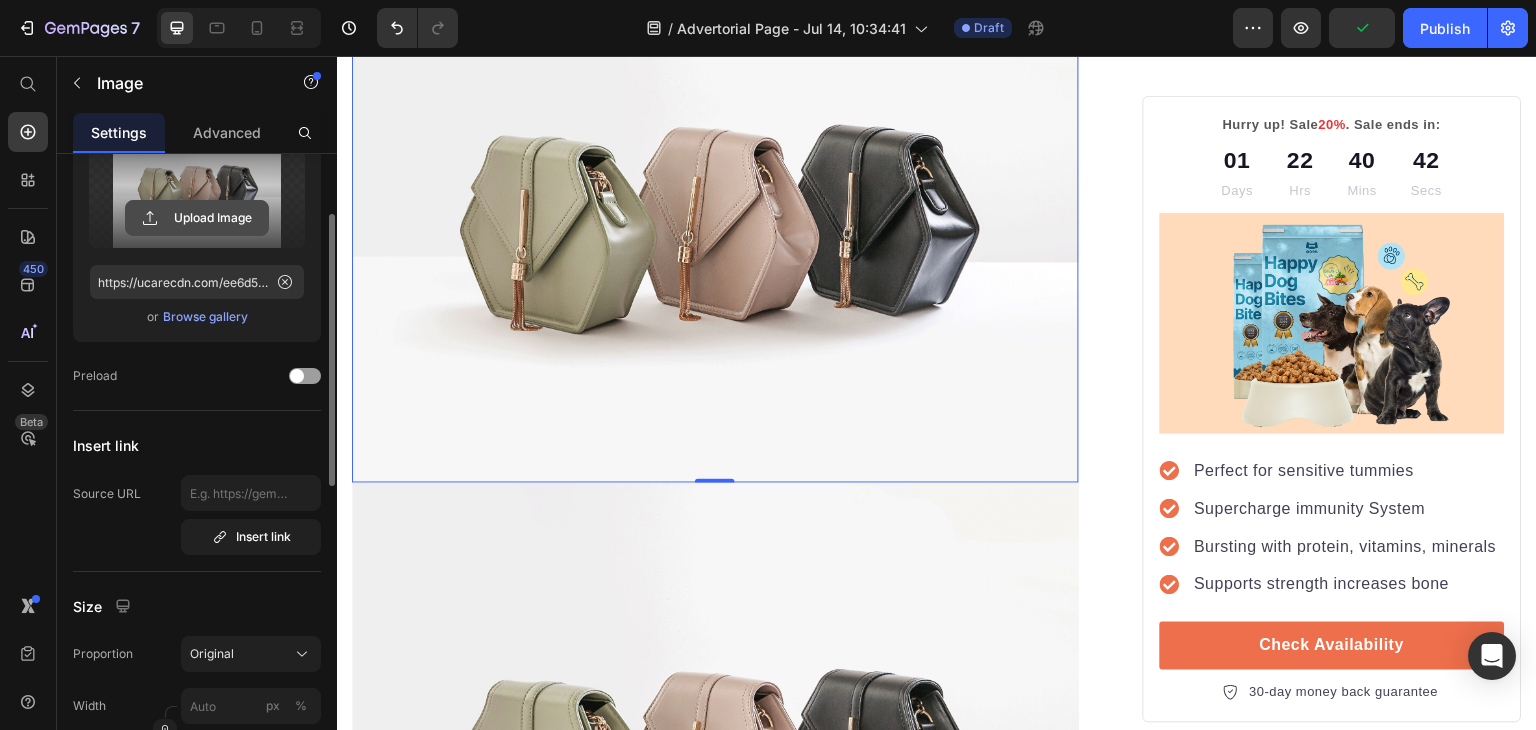 click 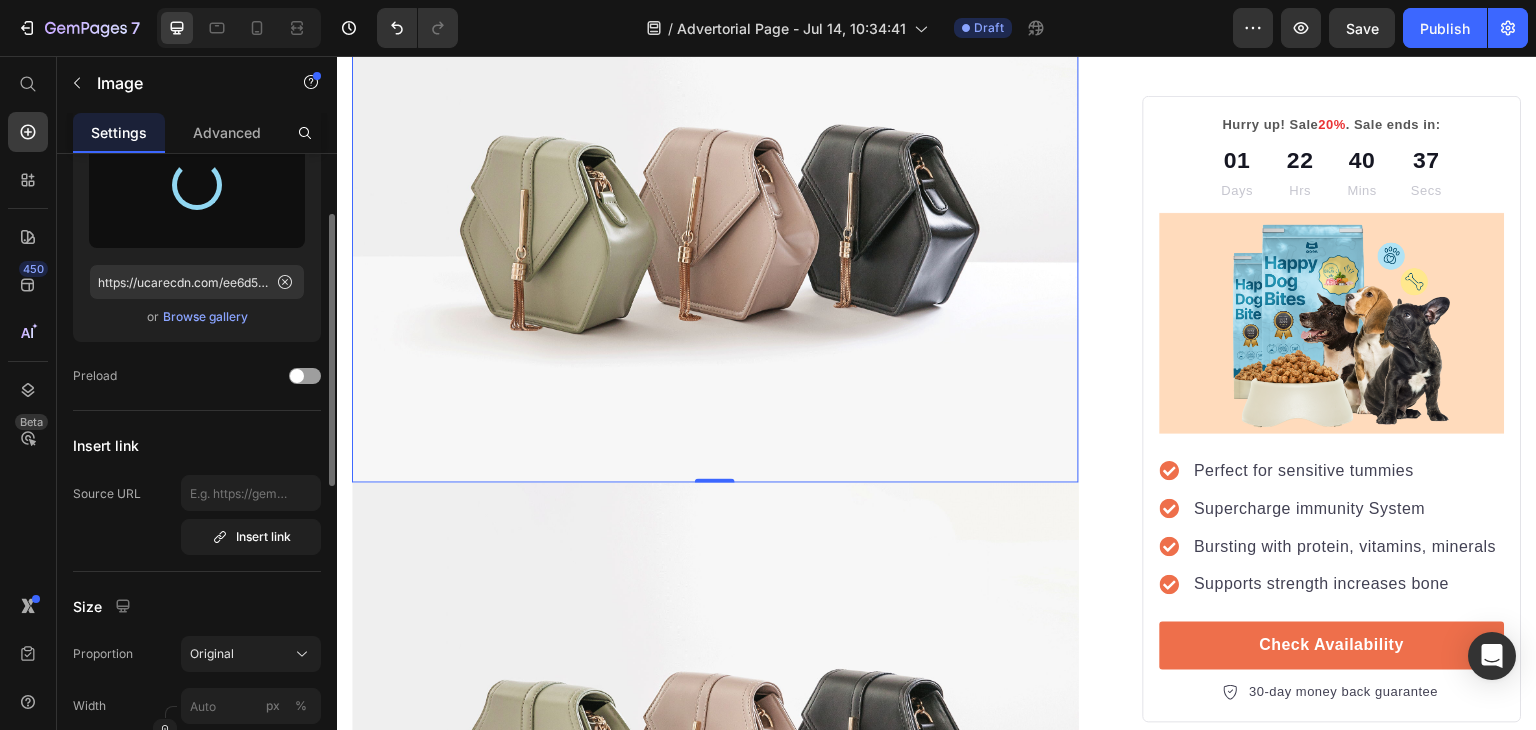 type on "https://cdn.shopify.com/s/files/1/0947/3277/9865/files/gempages_575377314339095491-d2cd1e4a-fb58-448d-8ebb-b65d12253025.png" 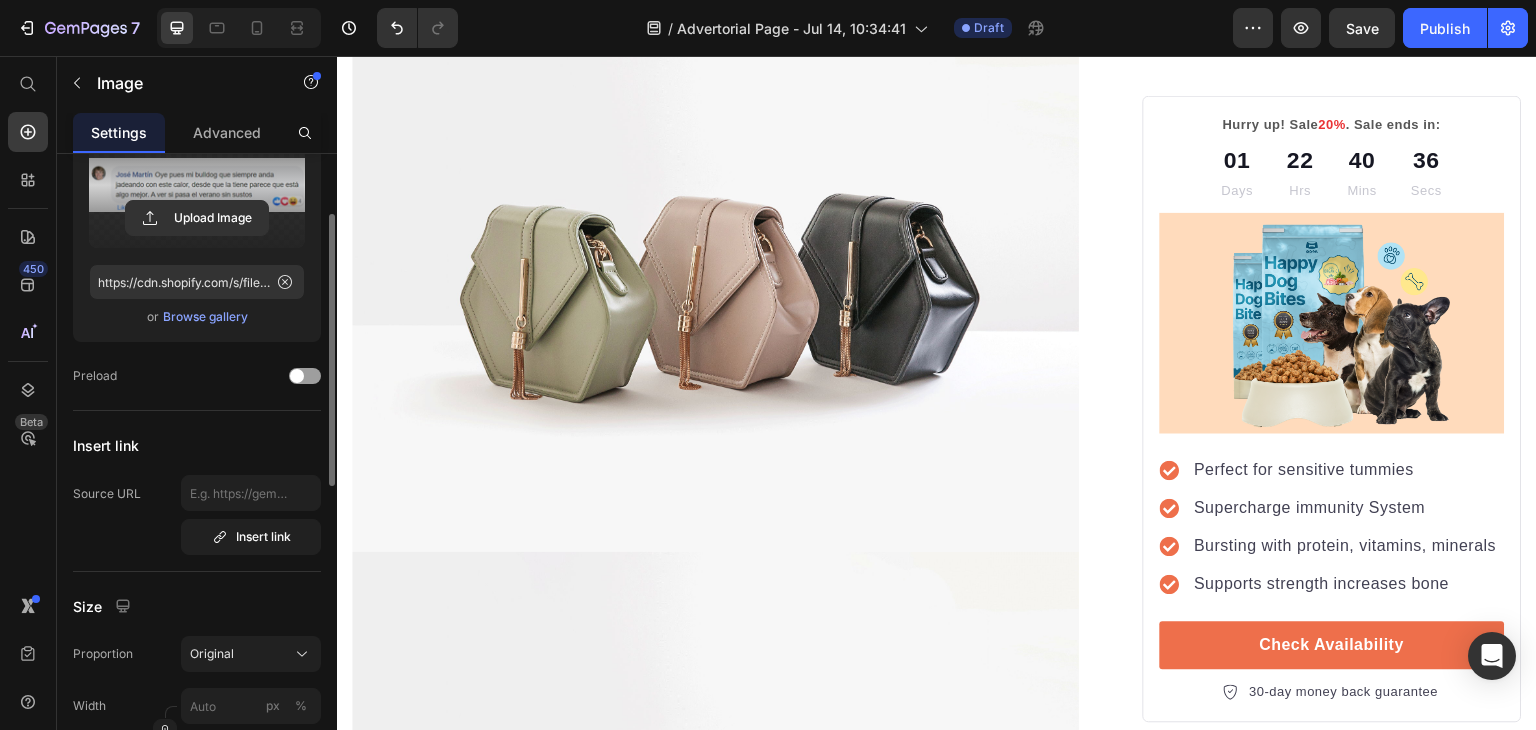 scroll, scrollTop: 5023, scrollLeft: 0, axis: vertical 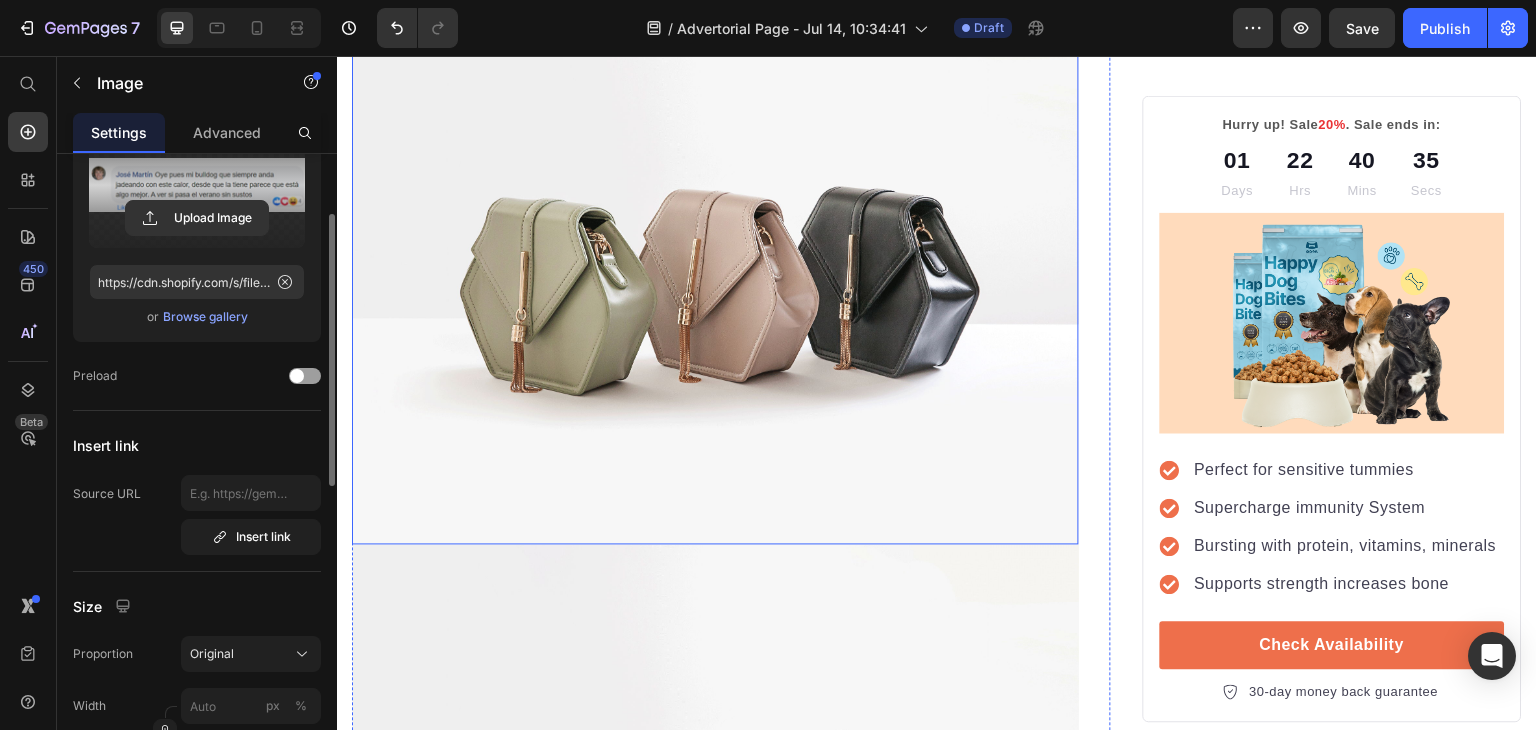 click at bounding box center (715, 272) 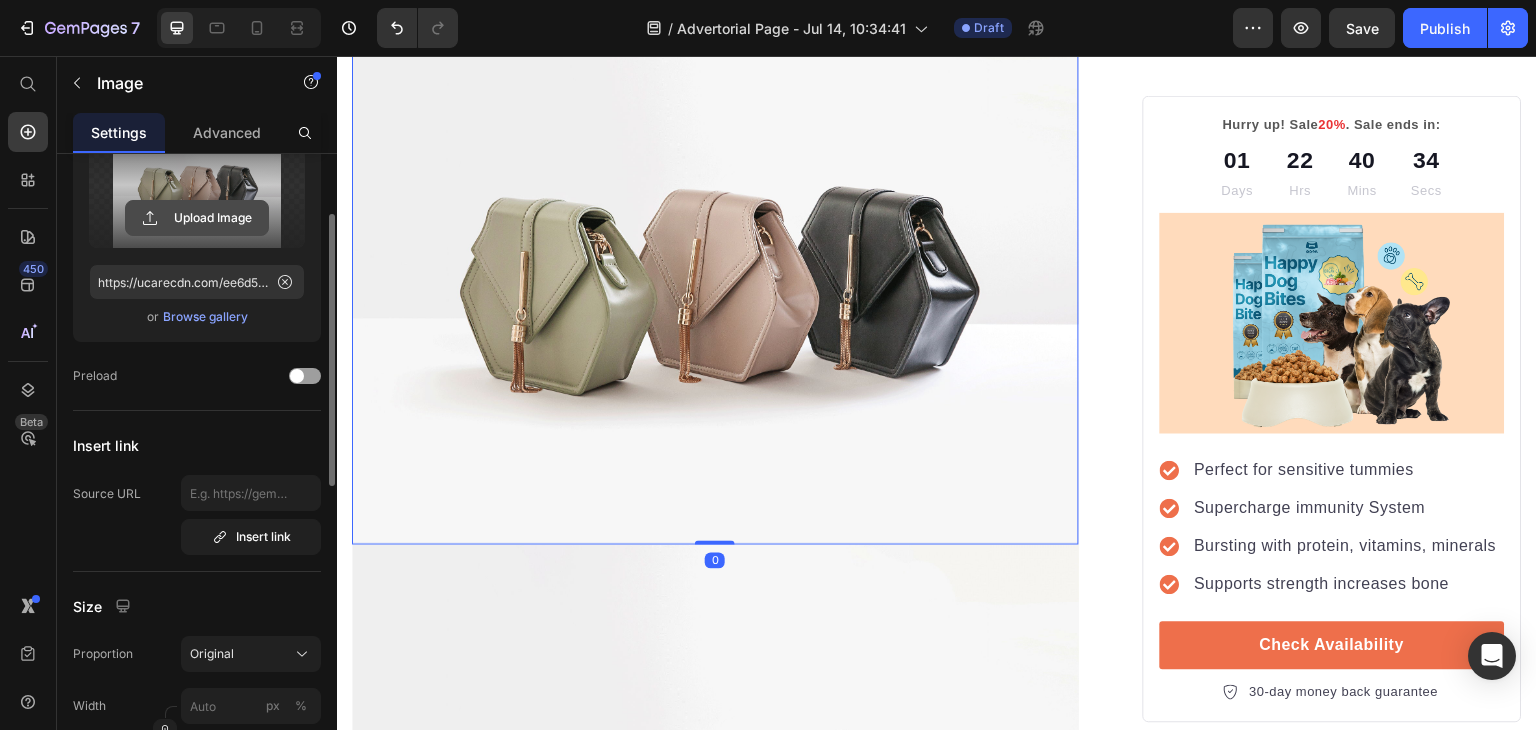 click 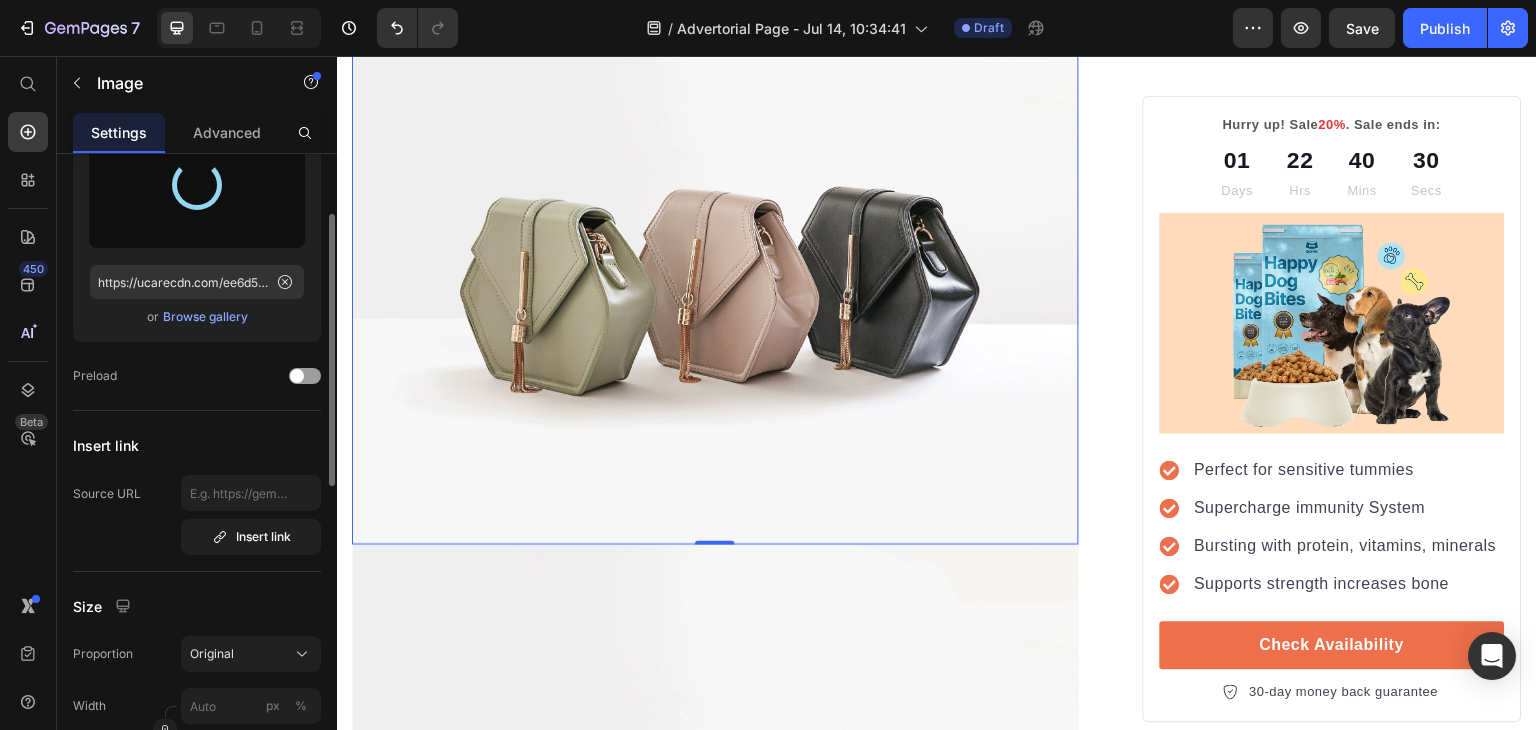 type on "https://cdn.shopify.com/s/files/1/0947/3277/9865/files/gempages_575377314339095491-6c194e24-88dd-4109-9975-e1afcf223e23.png" 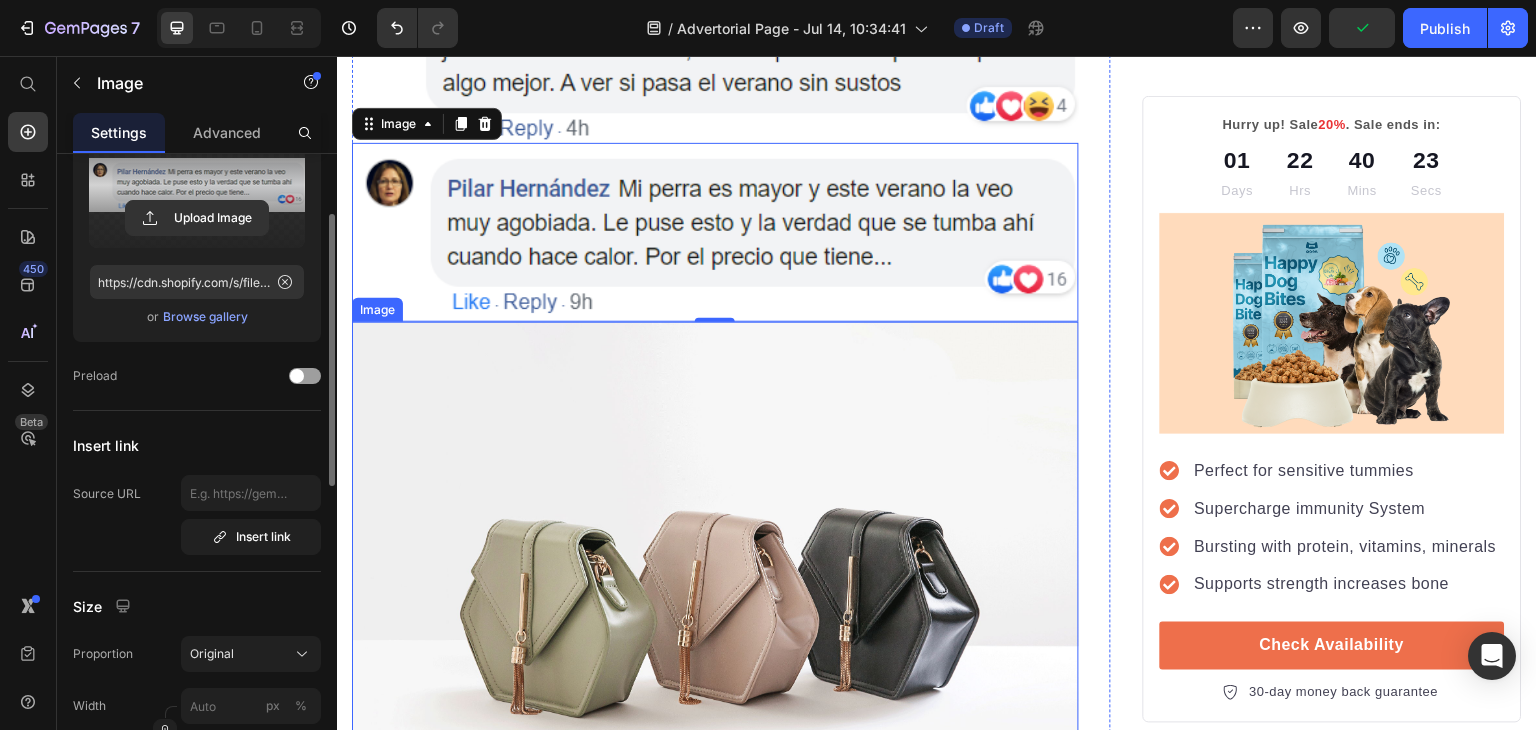 scroll, scrollTop: 4879, scrollLeft: 0, axis: vertical 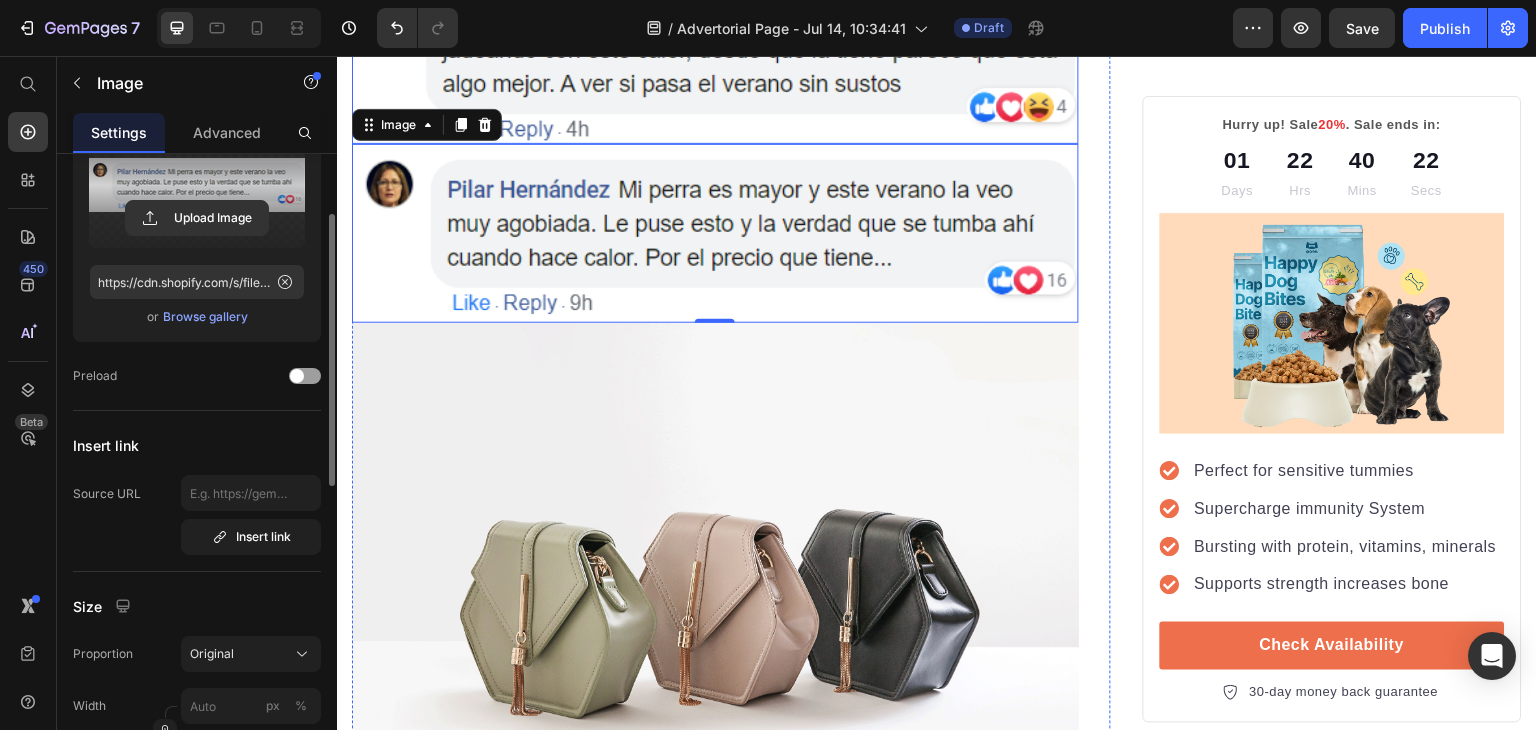 click at bounding box center (715, 51) 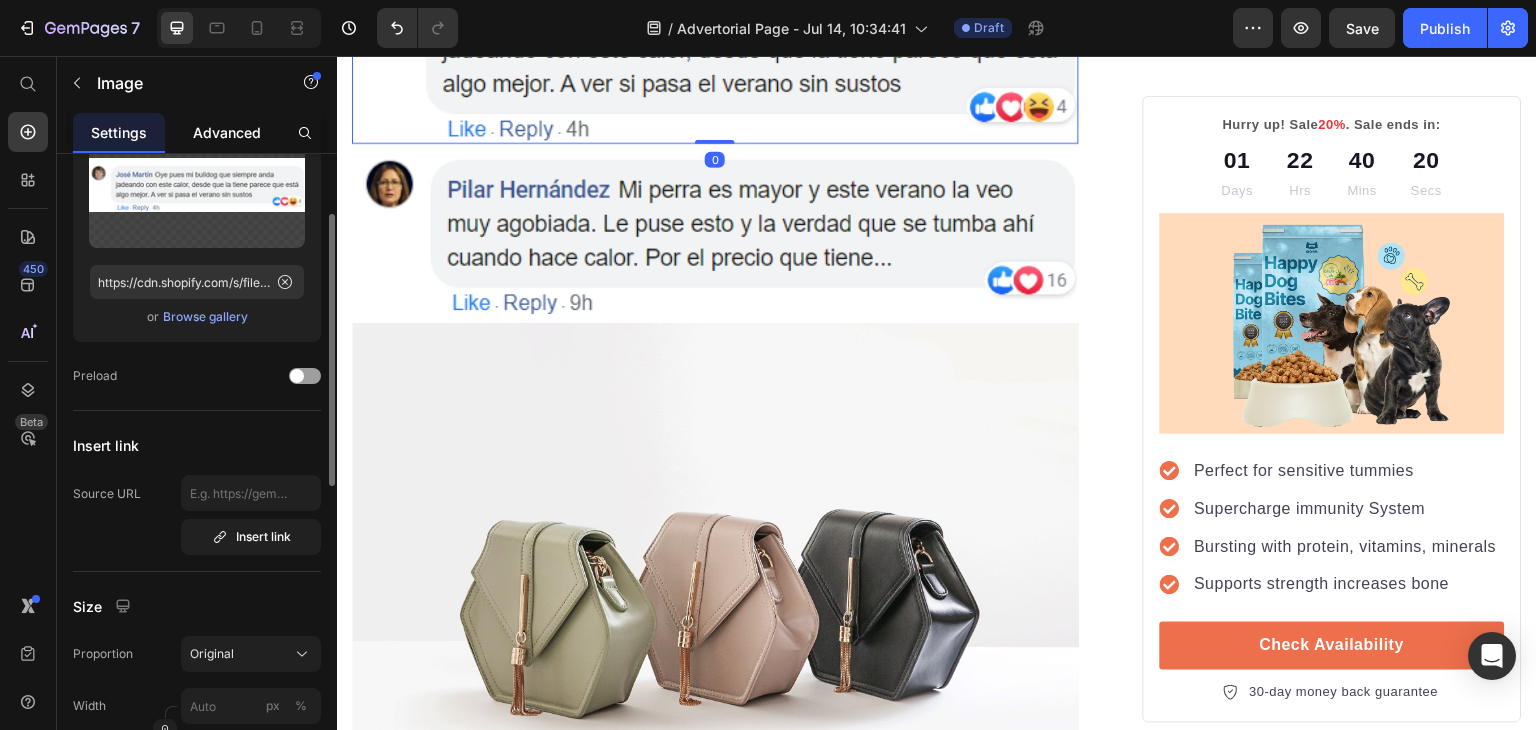 click on "Advanced" at bounding box center (227, 132) 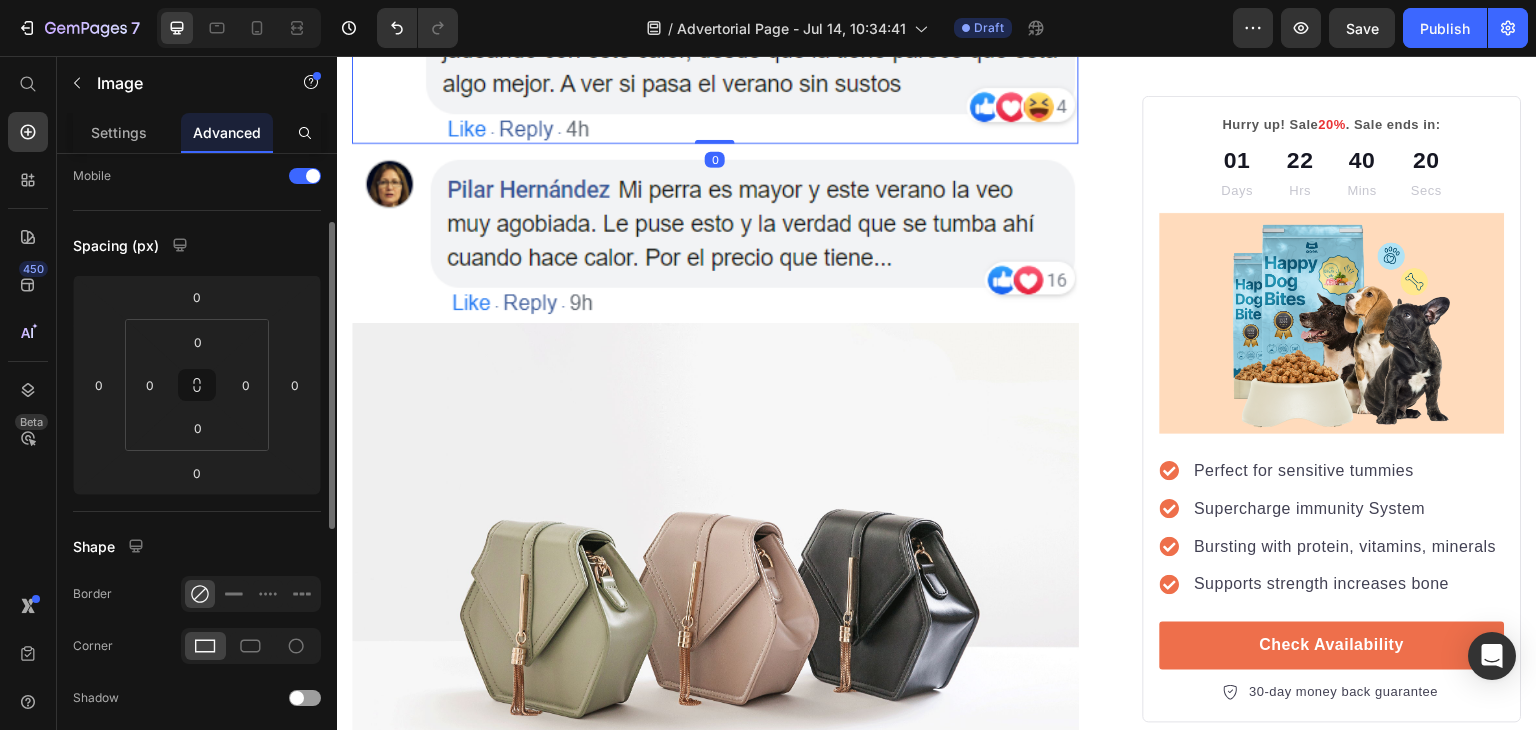scroll, scrollTop: 0, scrollLeft: 0, axis: both 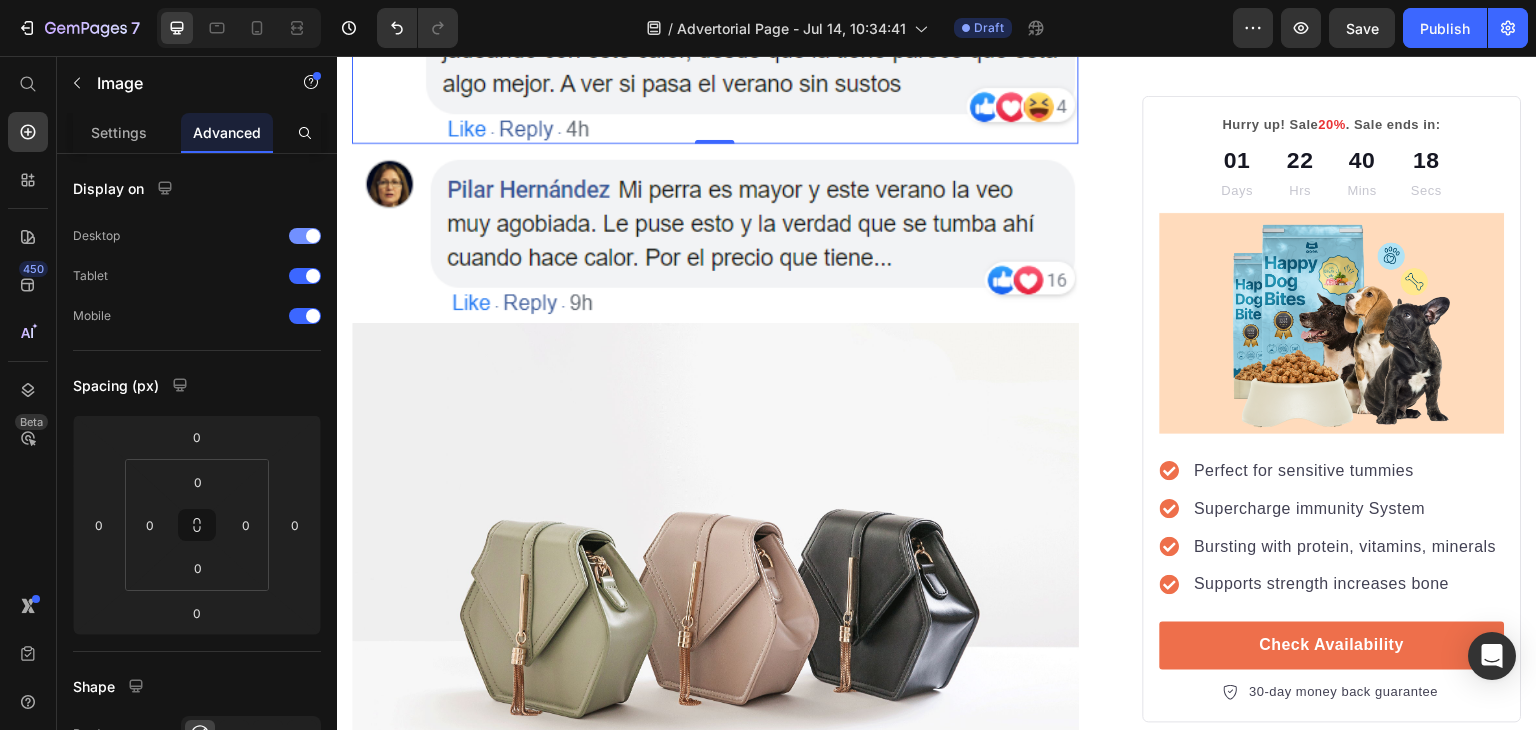 click at bounding box center (313, 236) 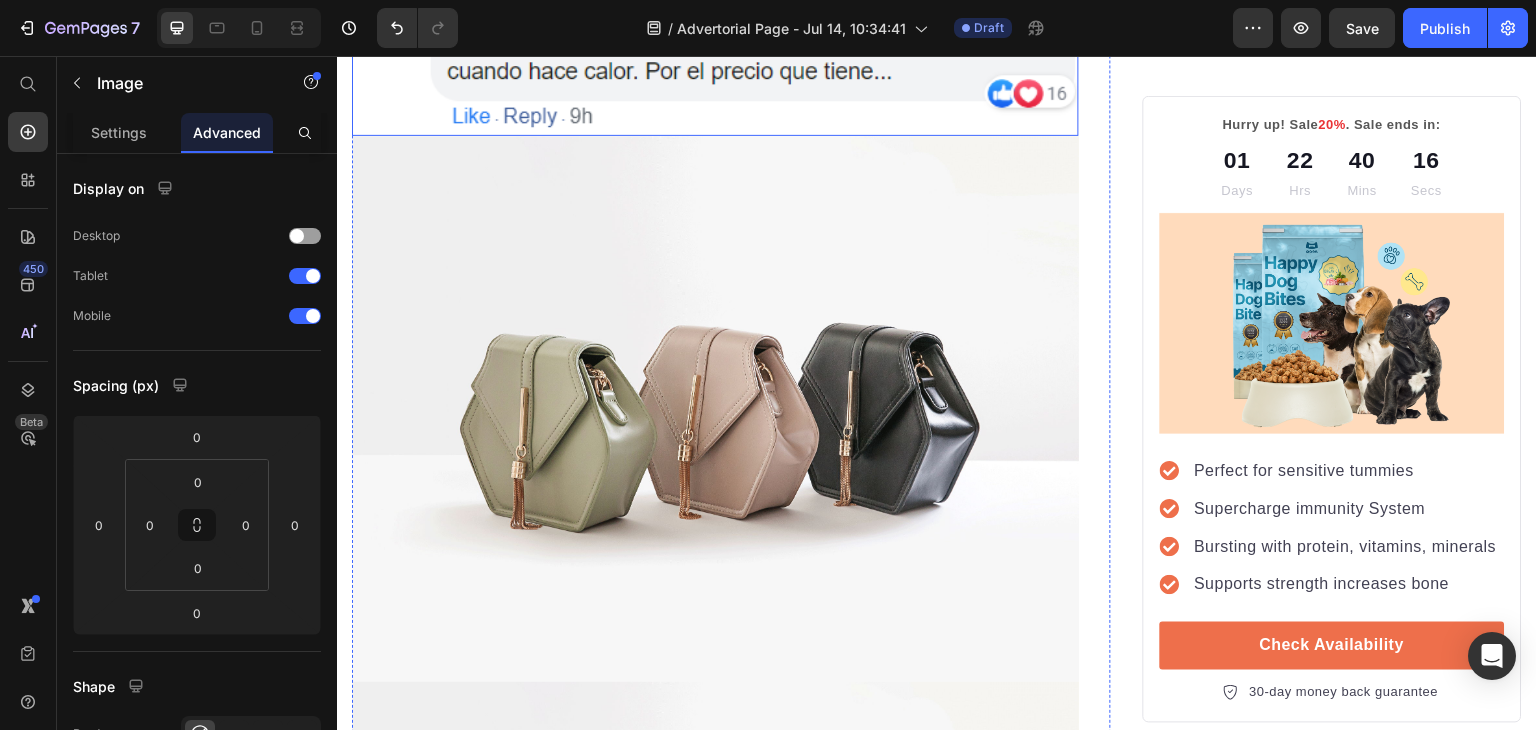click at bounding box center [715, 47] 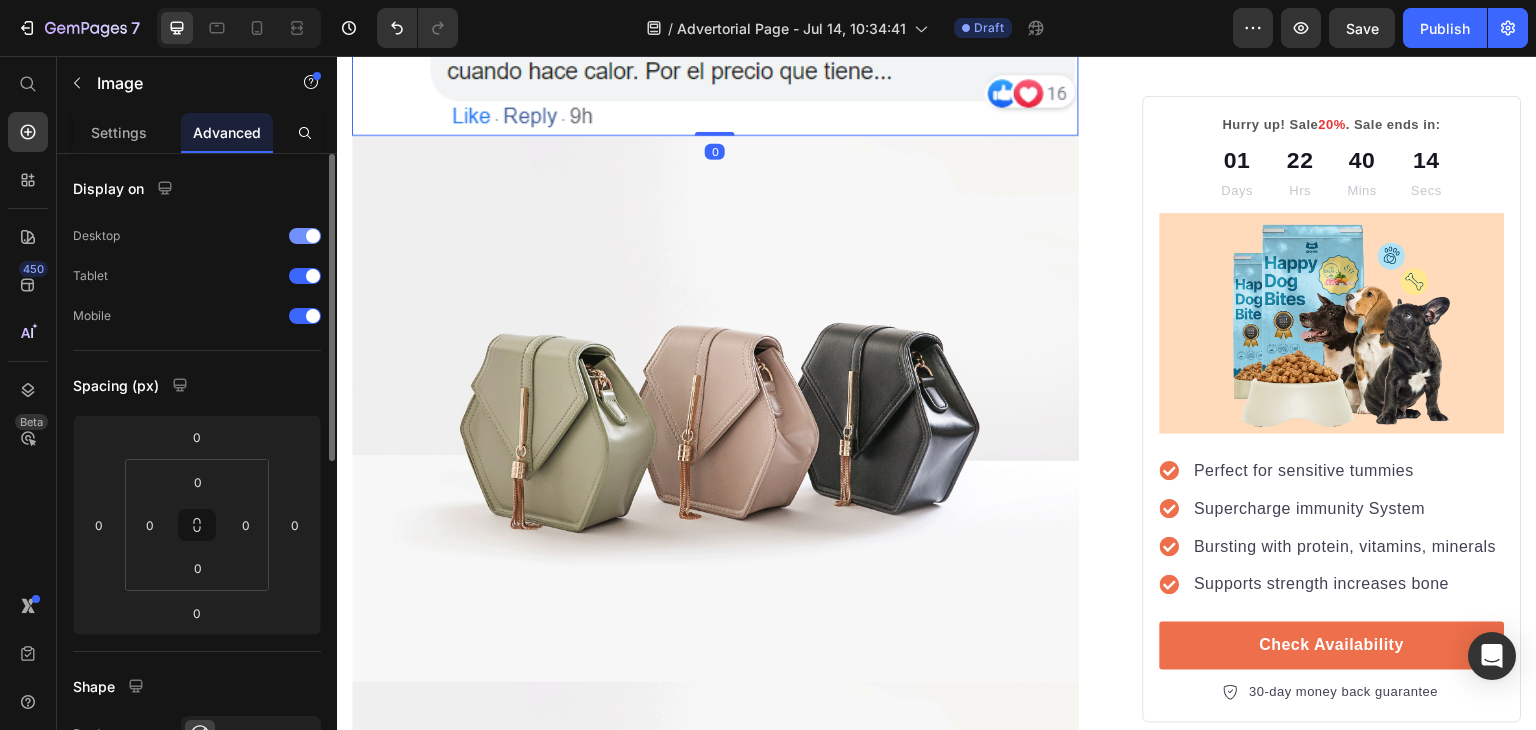 click at bounding box center [305, 236] 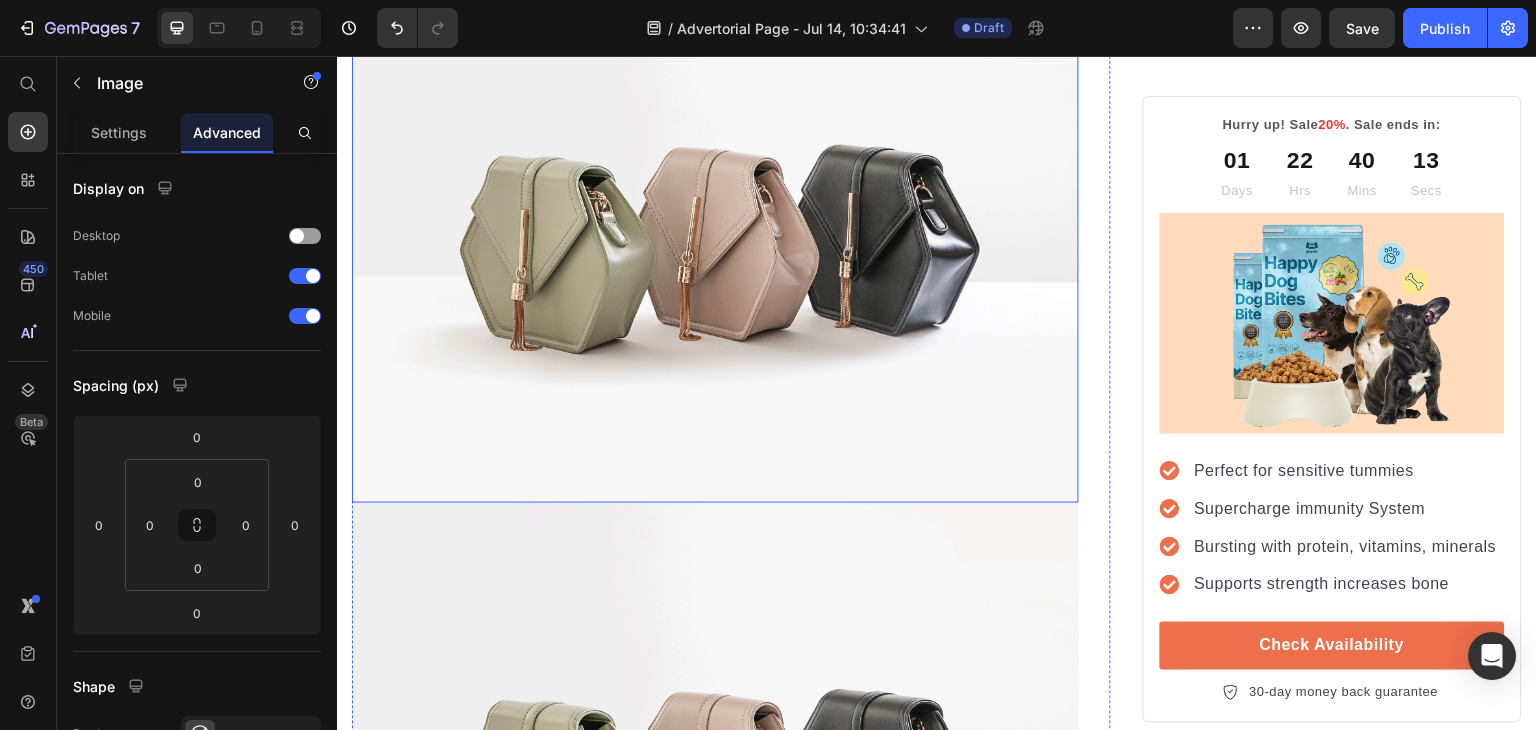 click at bounding box center [715, 230] 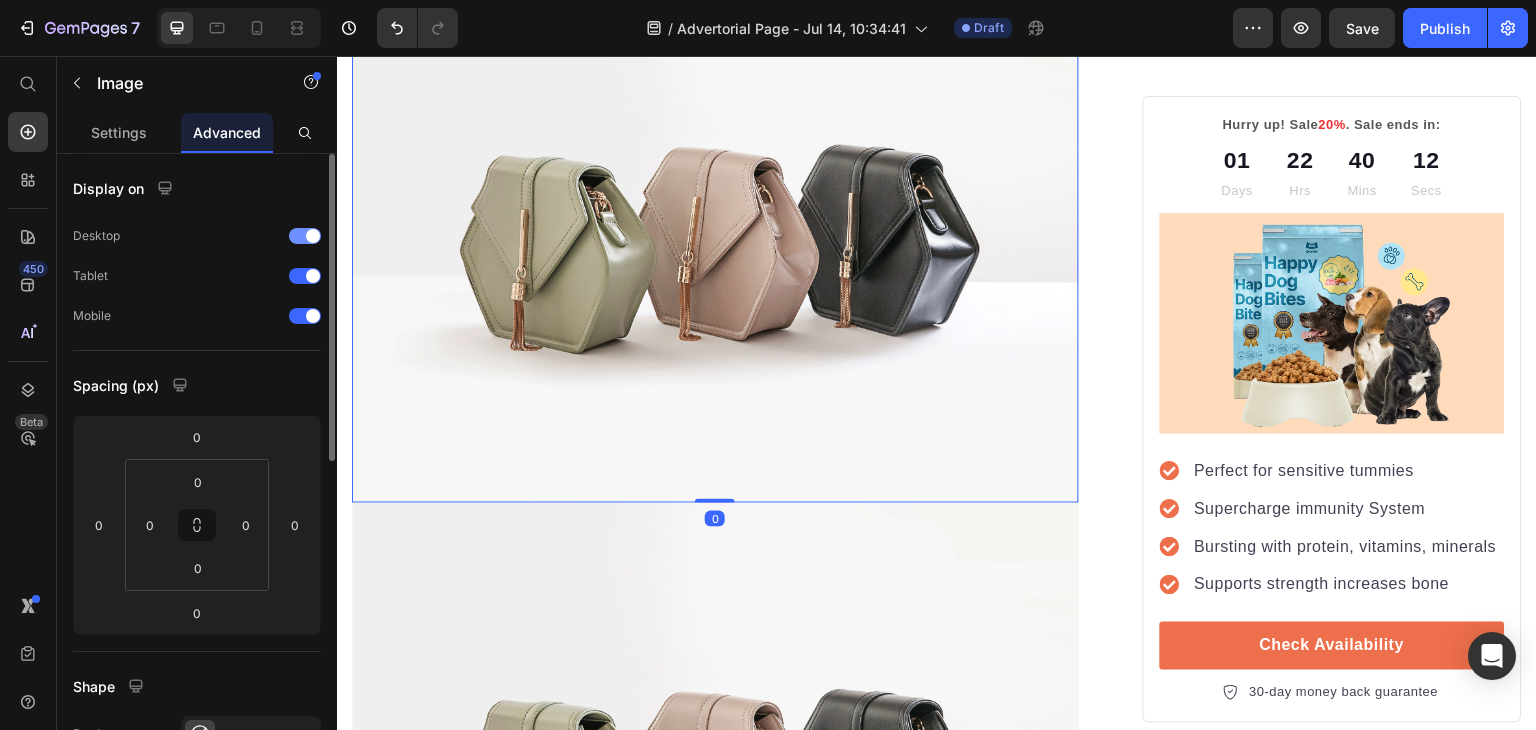 click at bounding box center (305, 236) 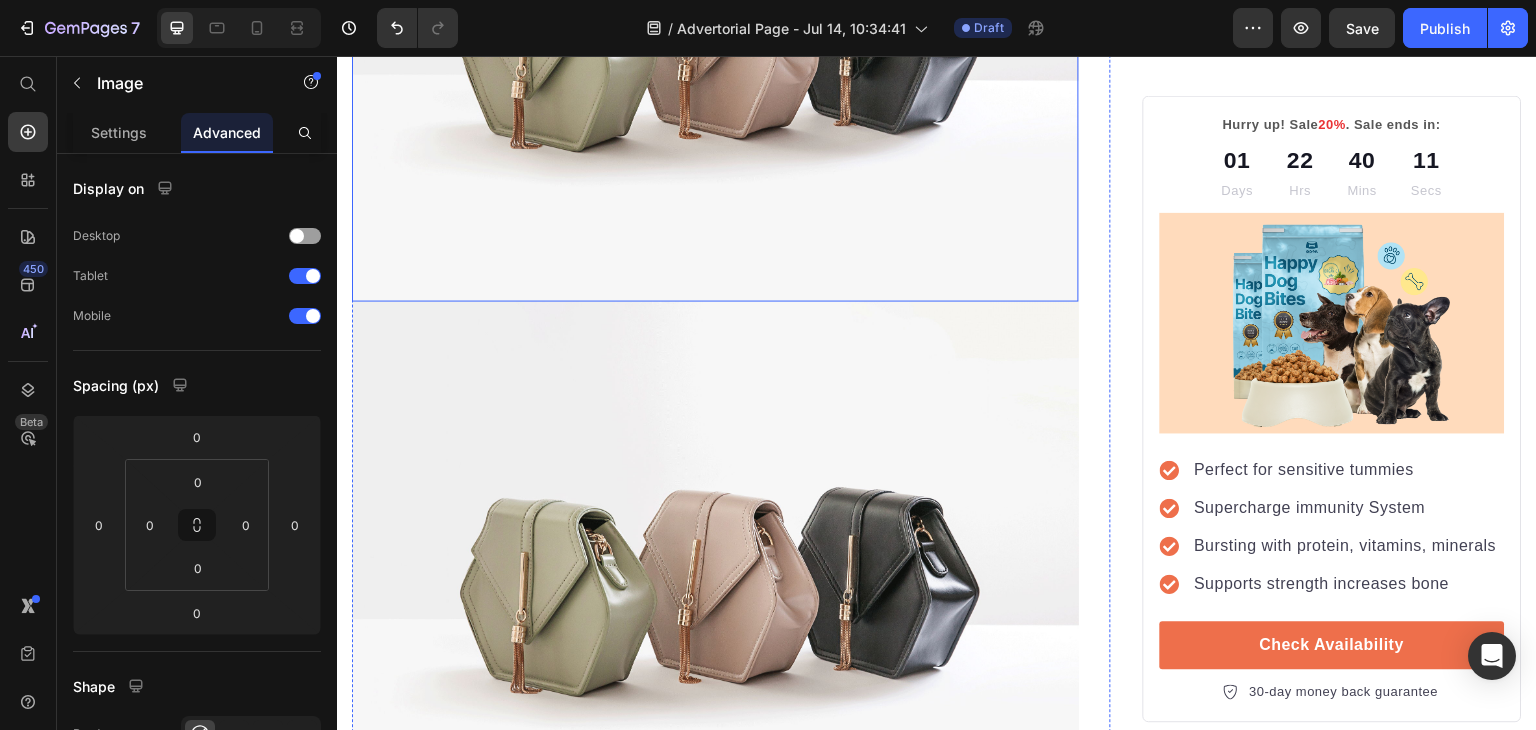 scroll, scrollTop: 5082, scrollLeft: 0, axis: vertical 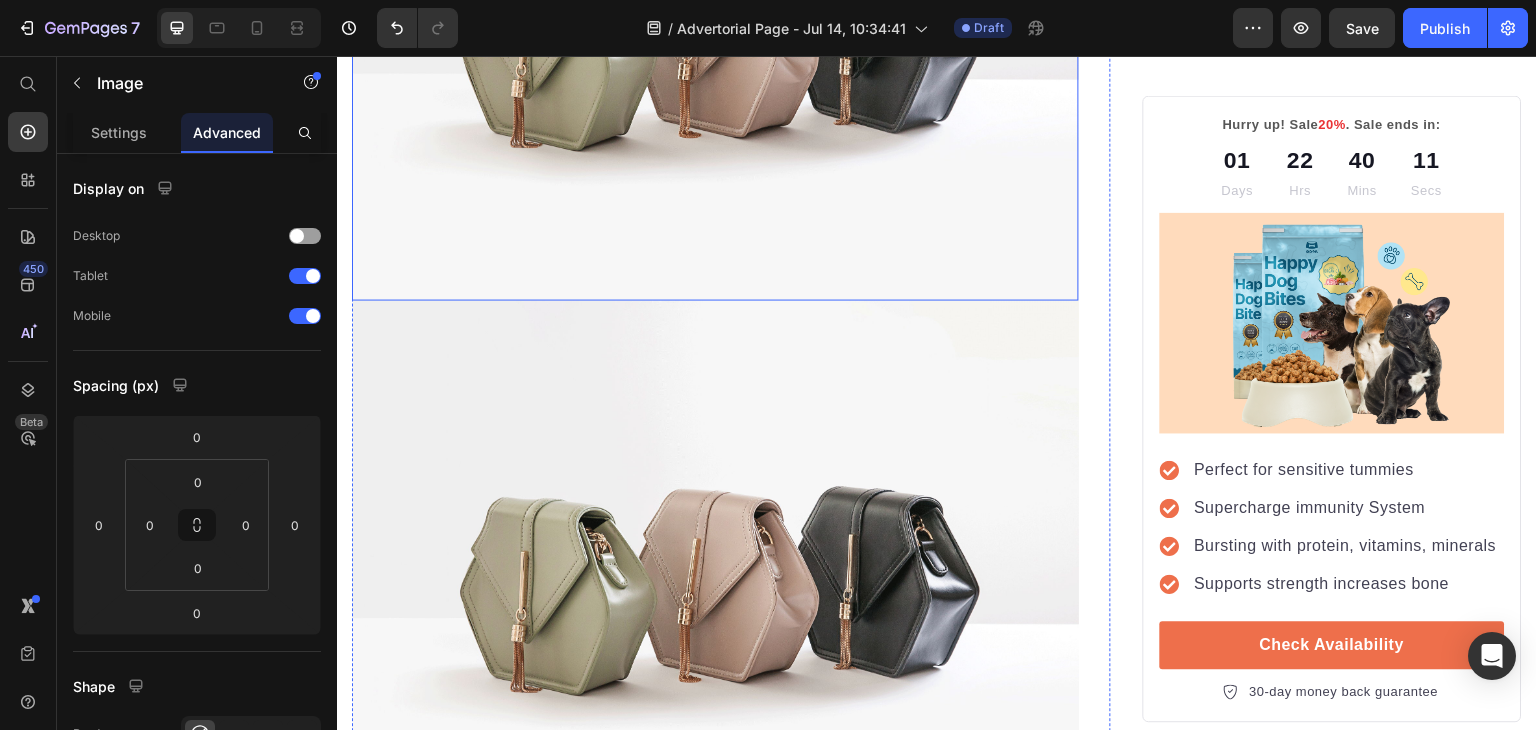 click at bounding box center [715, 27] 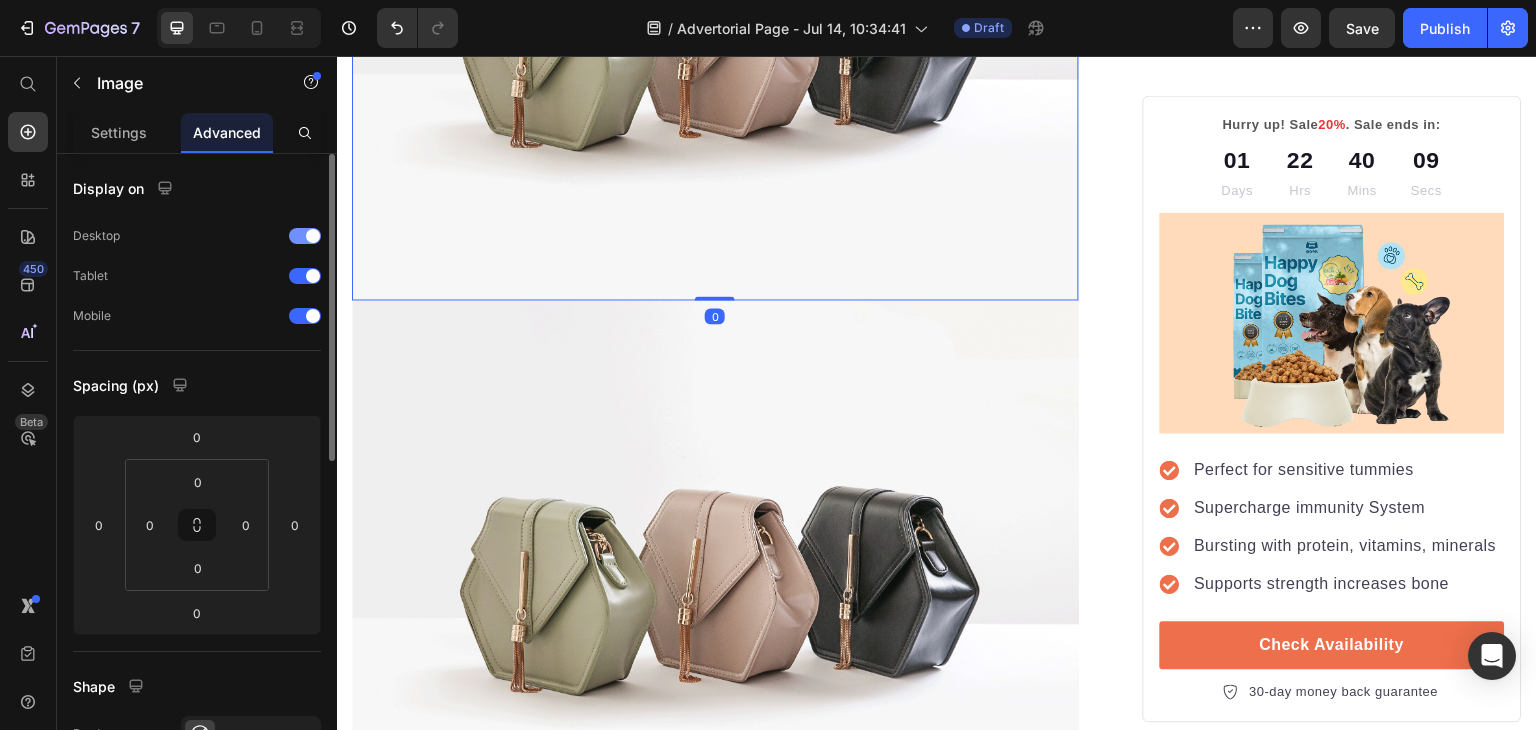 click at bounding box center [305, 236] 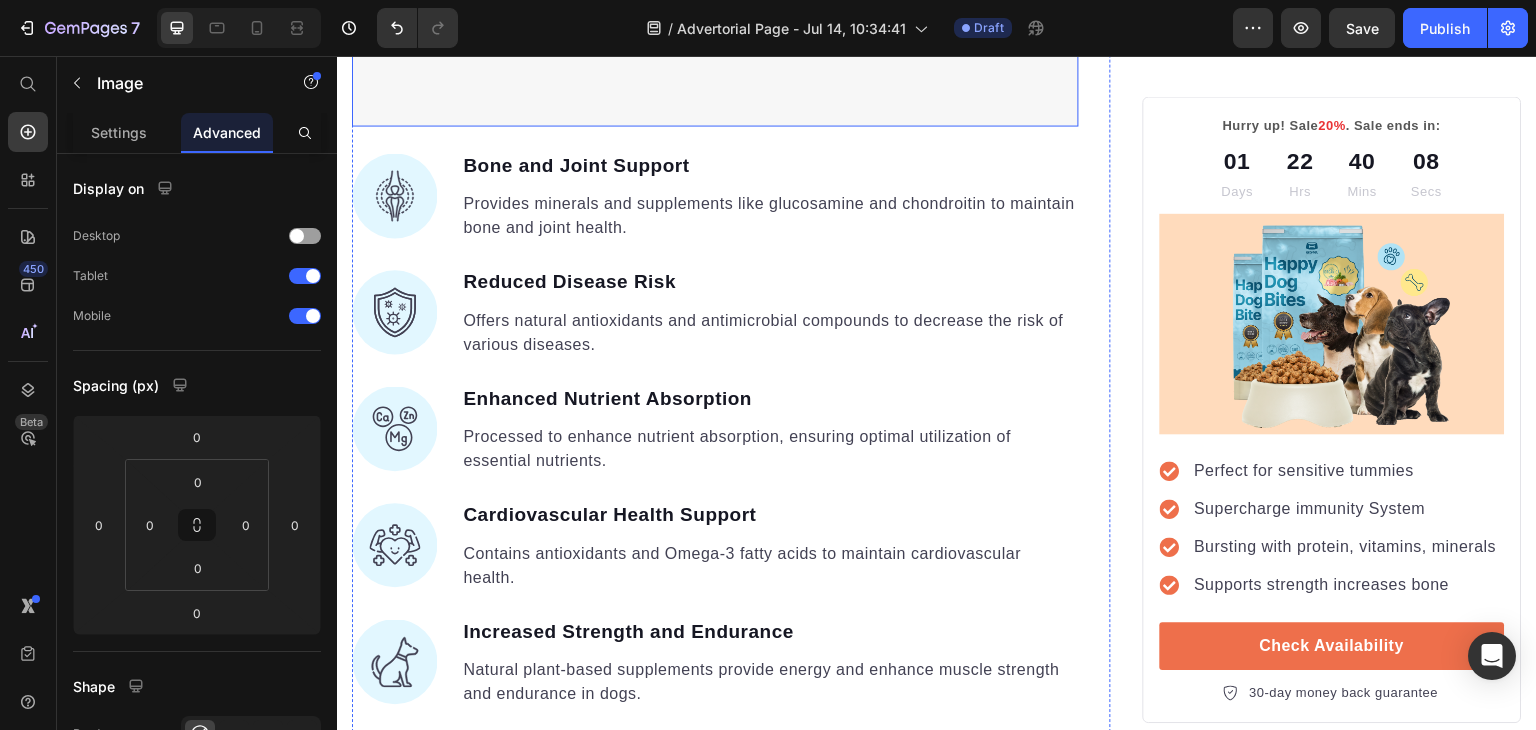 scroll, scrollTop: 5258, scrollLeft: 0, axis: vertical 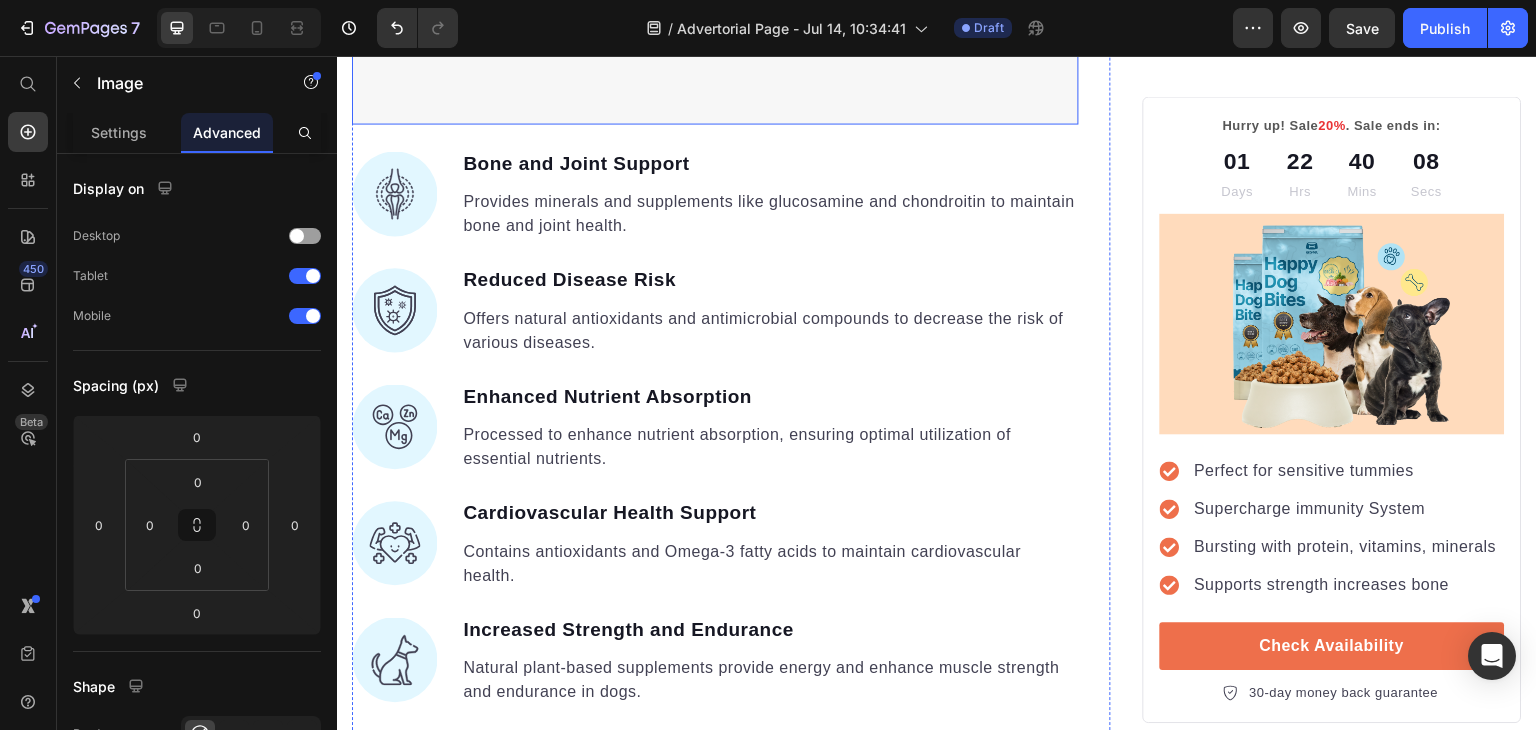 click at bounding box center (715, -149) 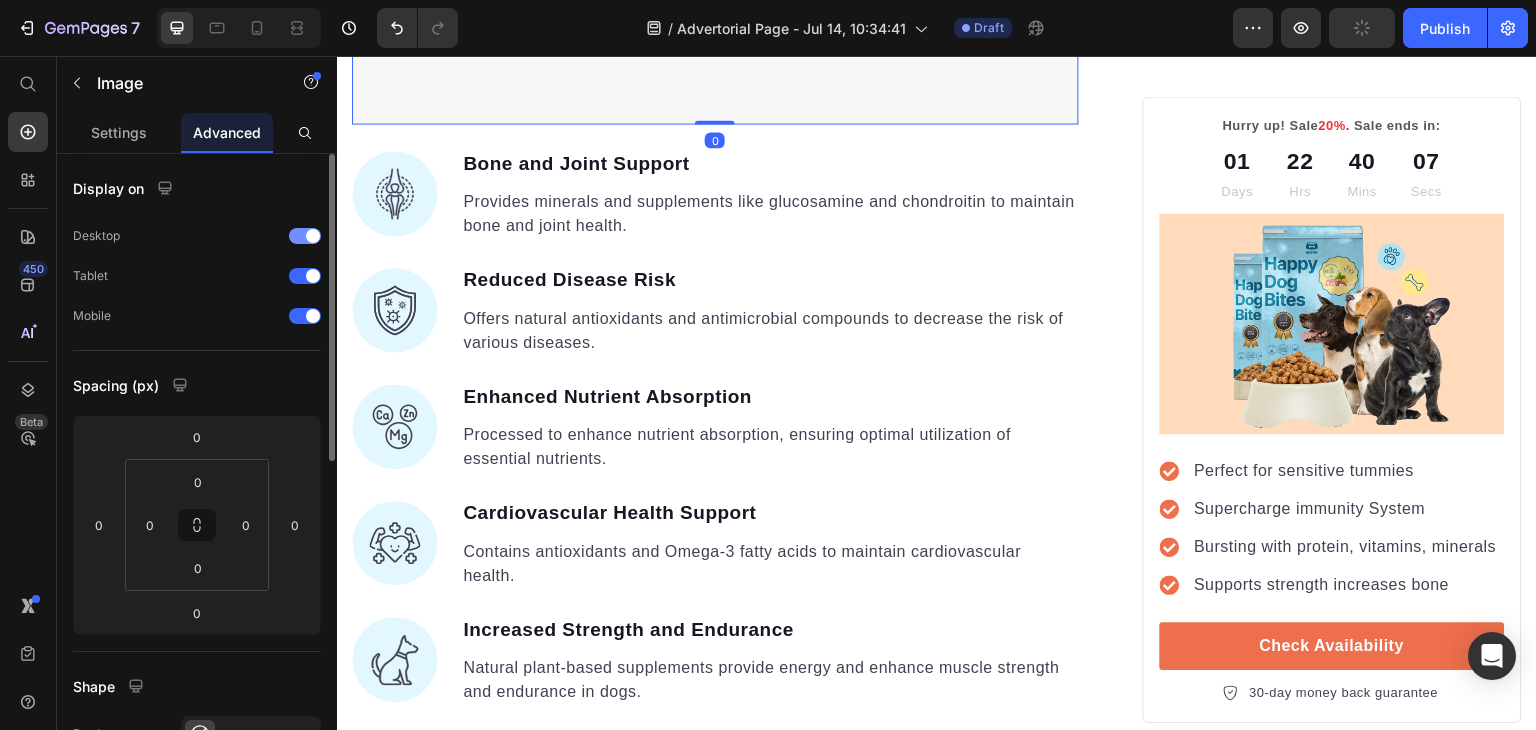 click at bounding box center (305, 236) 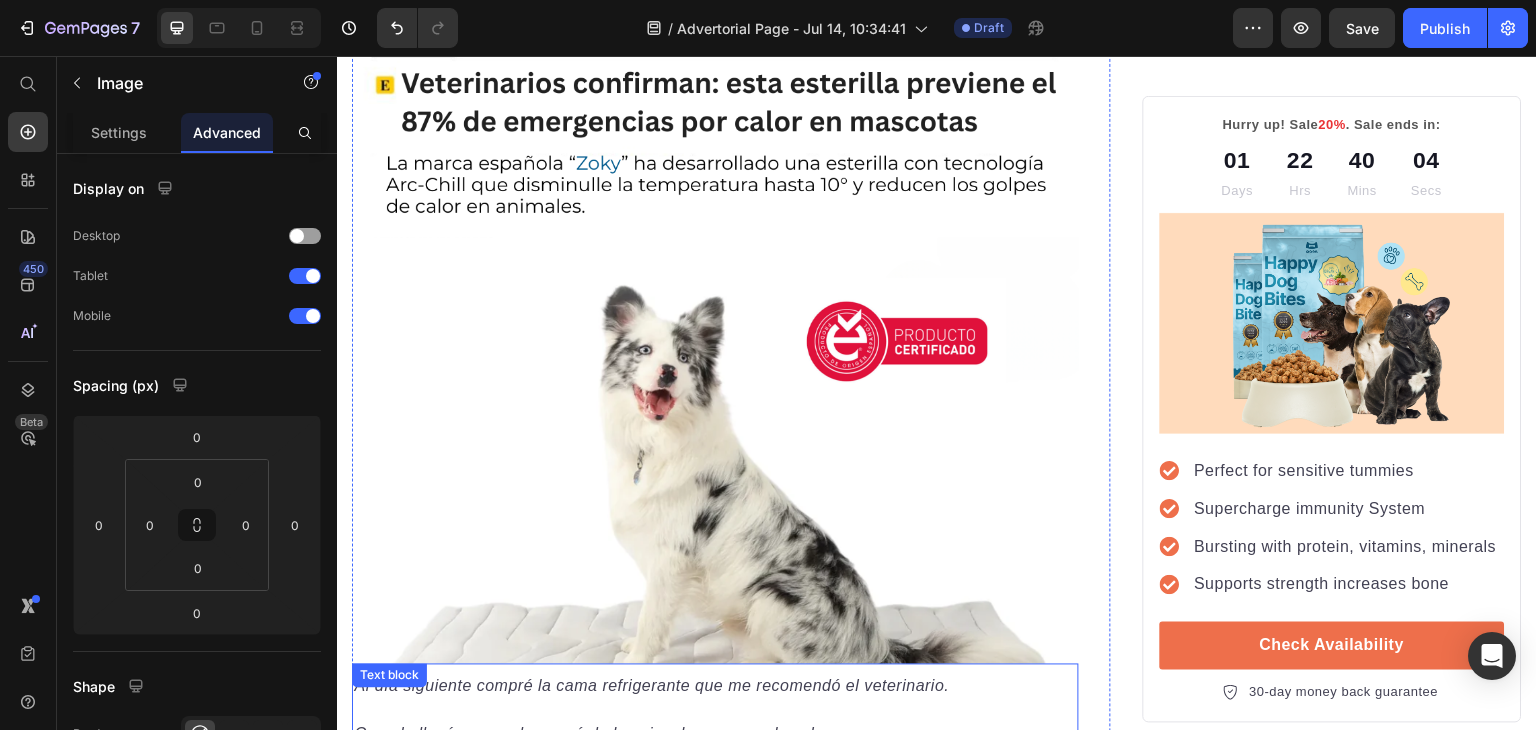 scroll, scrollTop: 3689, scrollLeft: 0, axis: vertical 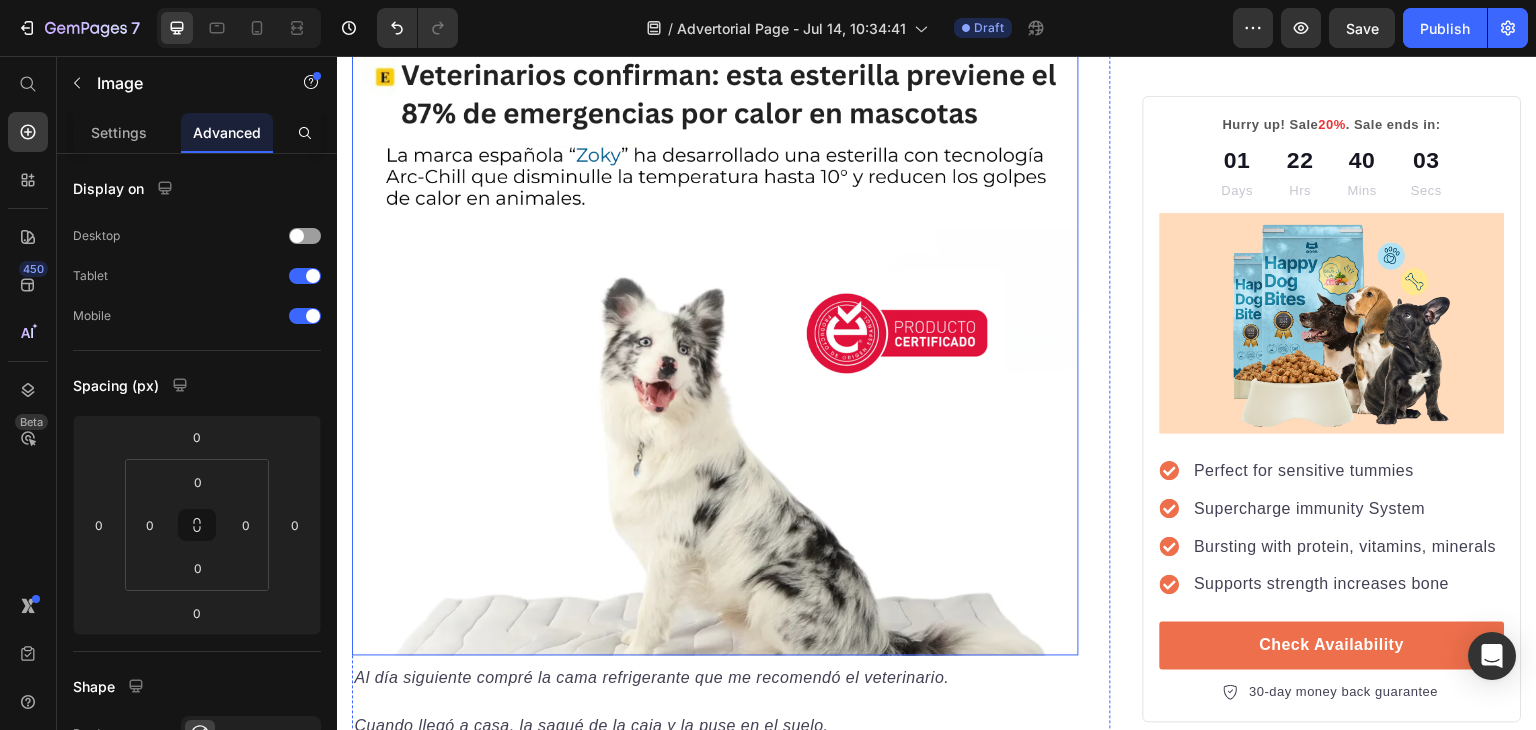 click at bounding box center [715, 292] 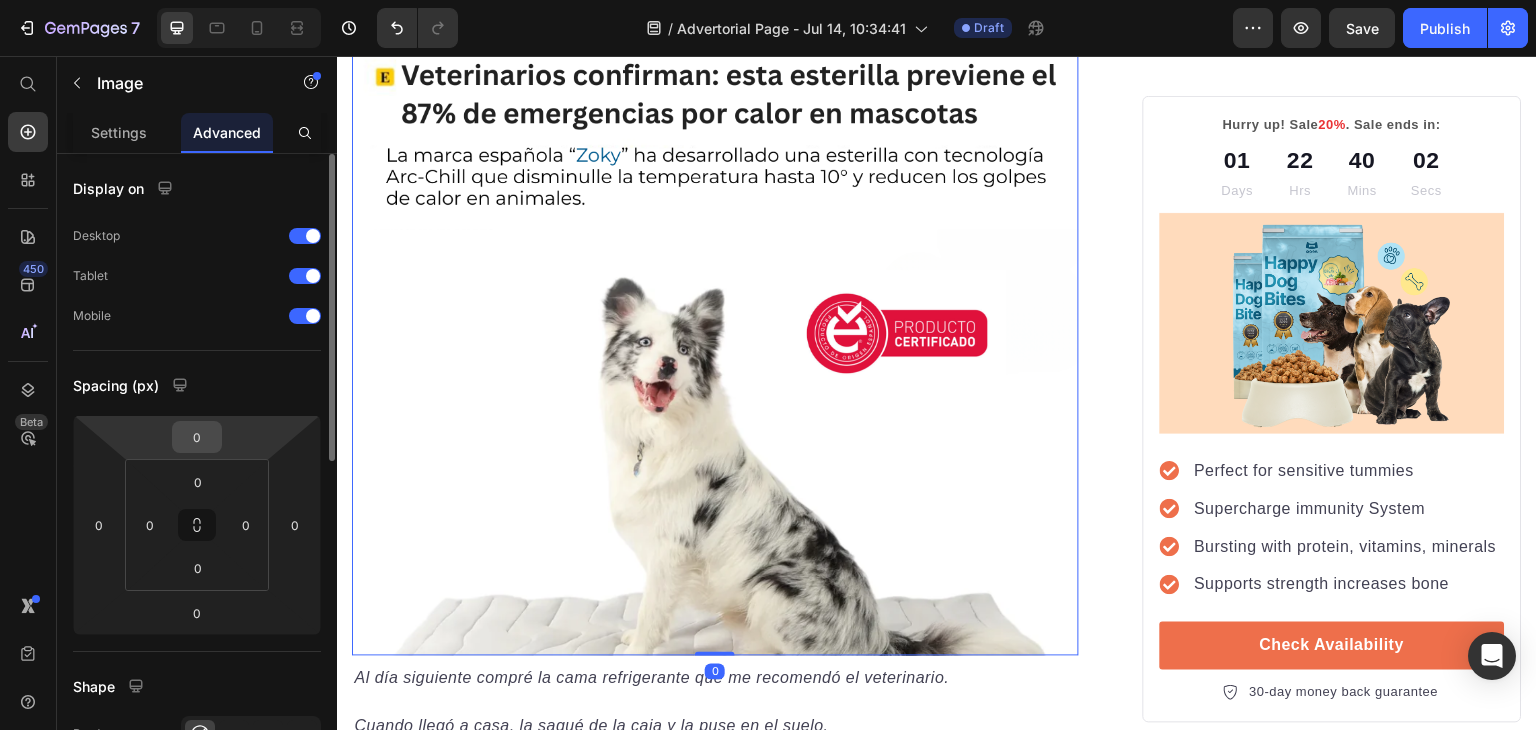 click on "0" at bounding box center (197, 437) 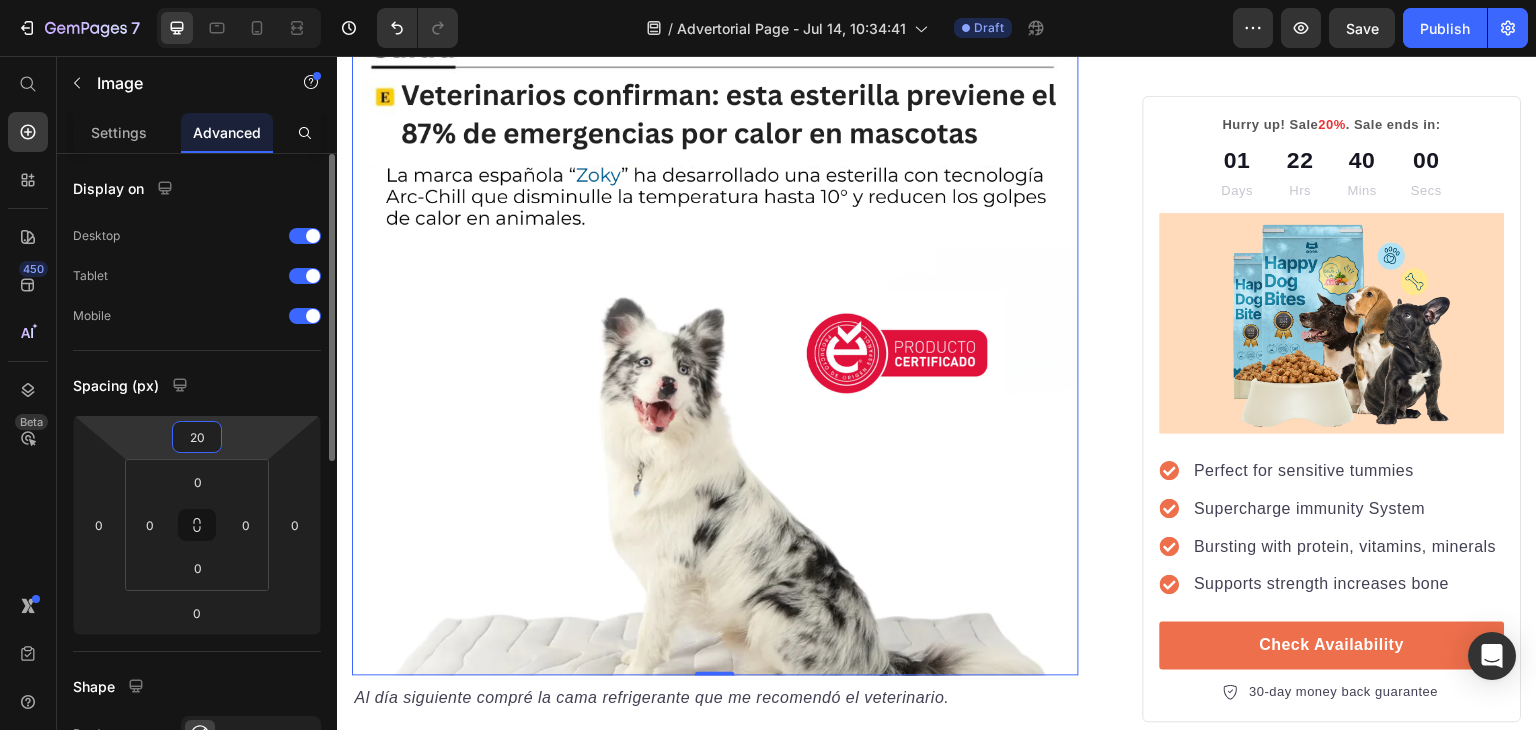 type on "20" 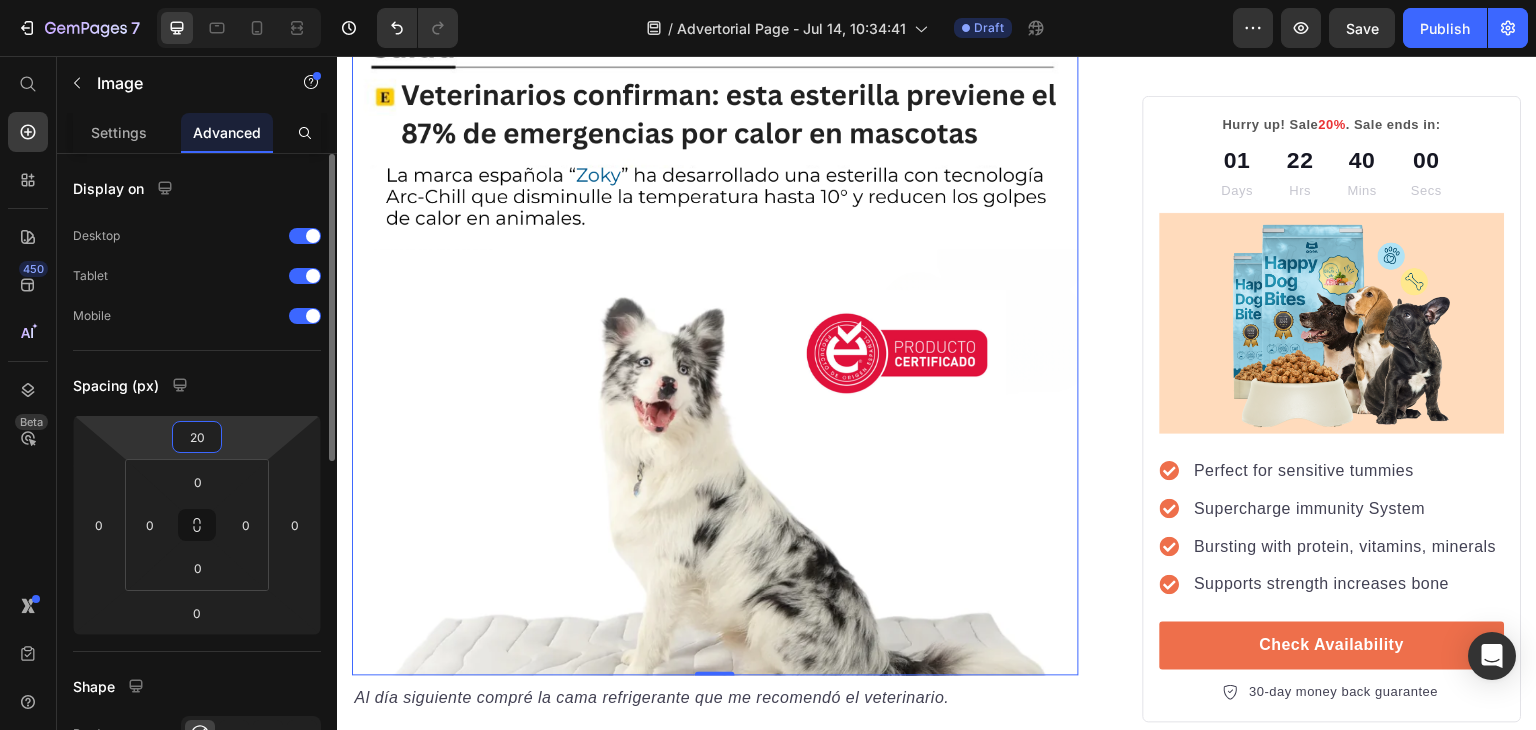 click on "Spacing (px)" at bounding box center (197, 385) 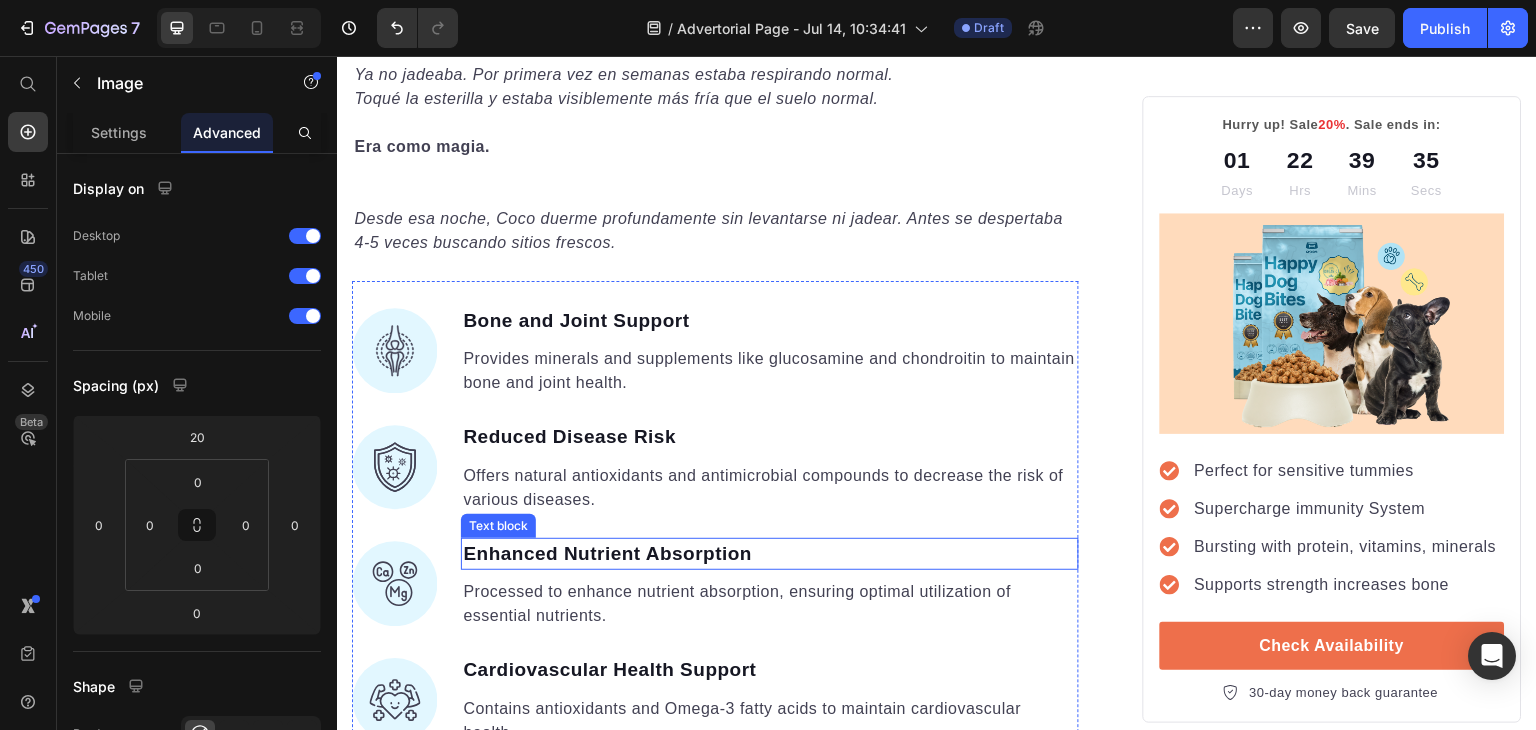 scroll, scrollTop: 4558, scrollLeft: 0, axis: vertical 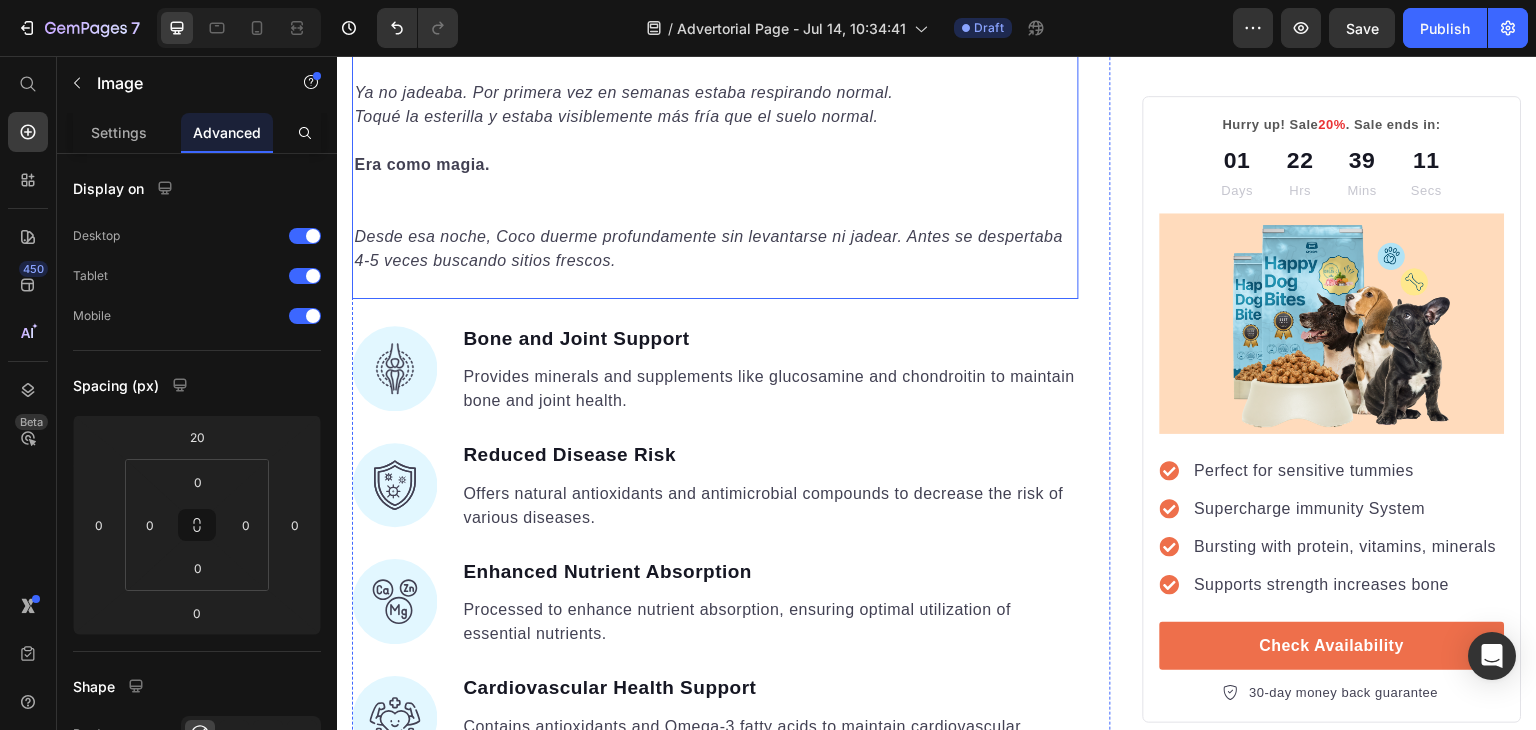 click on "Es una superficie especial que se auto-refrigera cuando el perro se tumba encima." at bounding box center (687, -28) 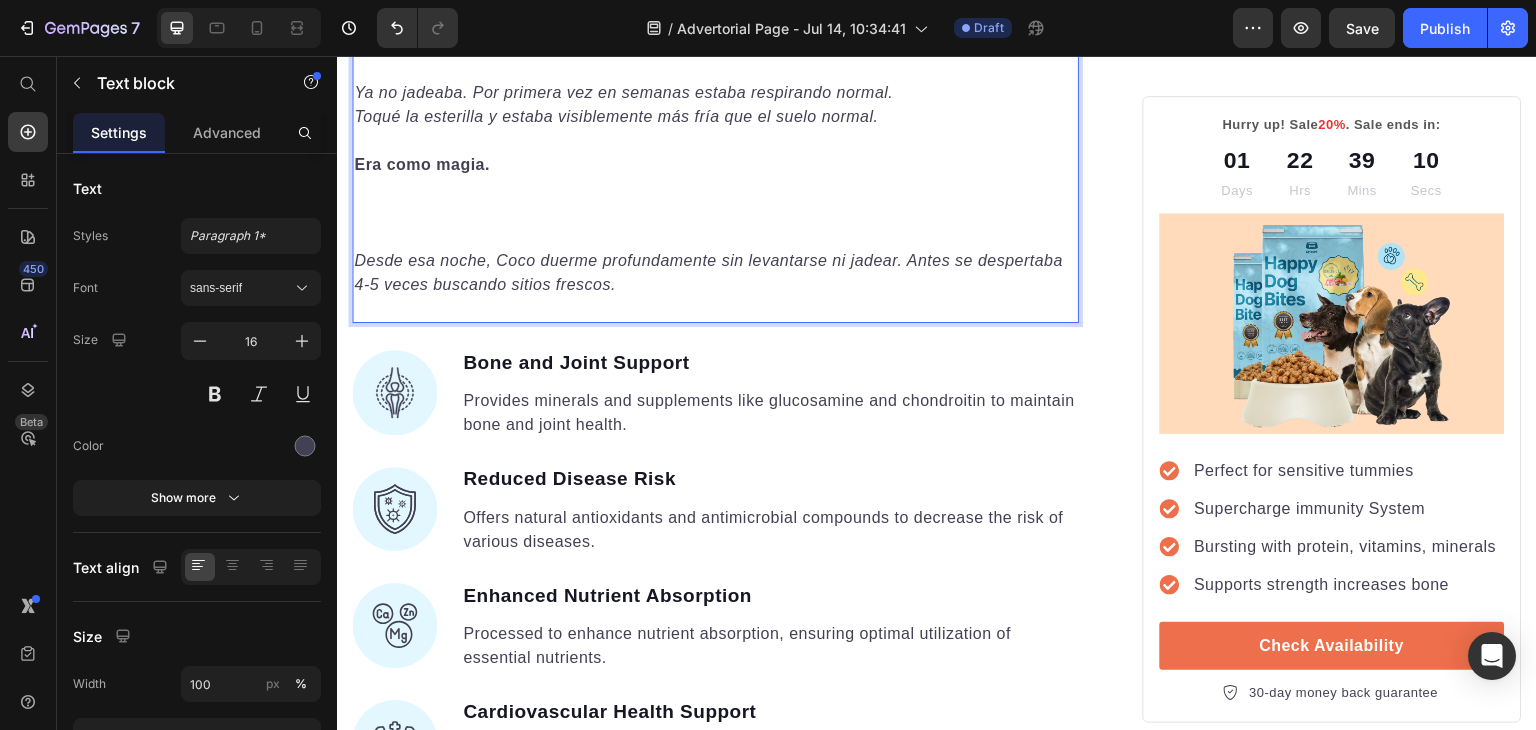 click on "Es una superficie especial que se auto-refrigera cuando el perro se tumba encima." at bounding box center [687, -28] 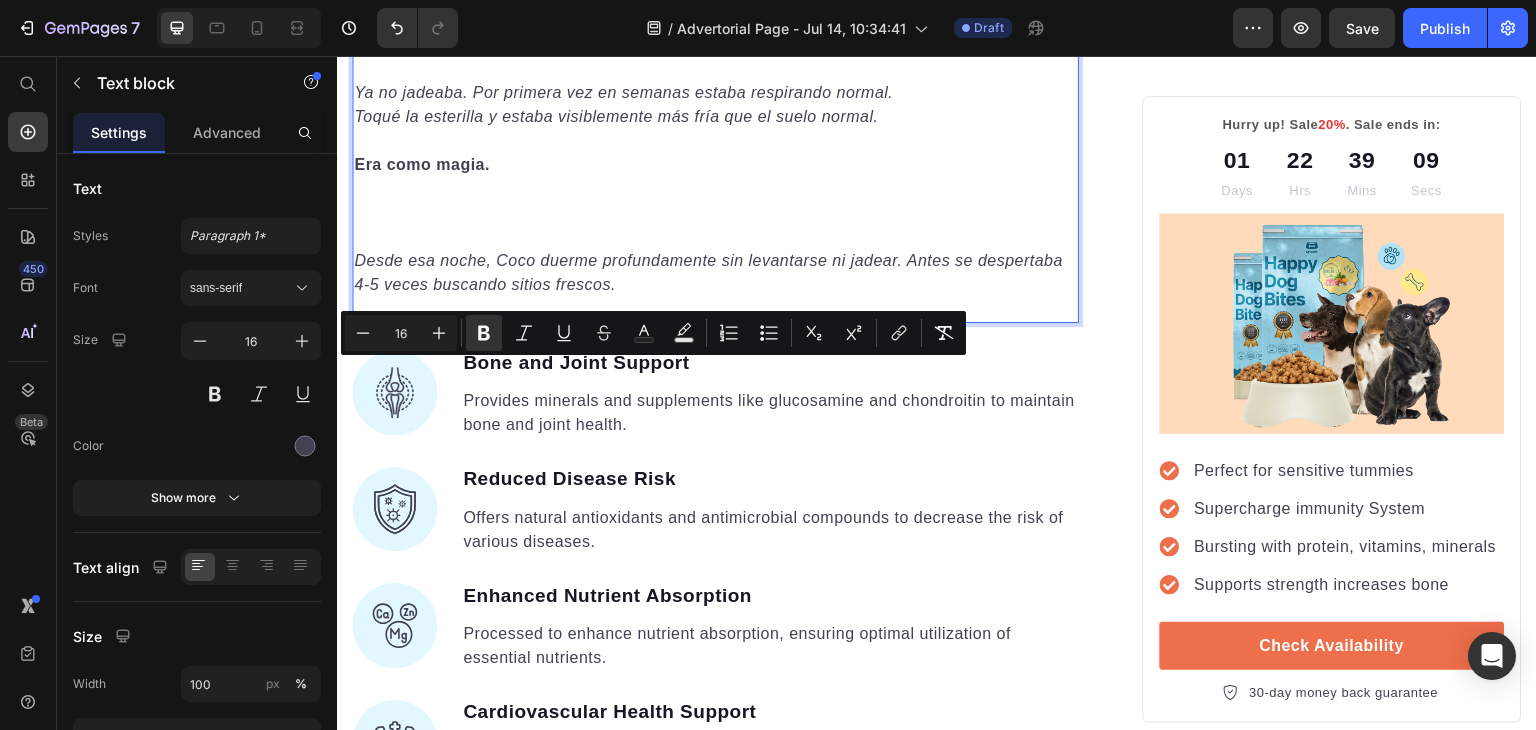 click on "Es una superficie especial que se auto-refrigera cuando el perro se tumba encima." at bounding box center [687, -28] 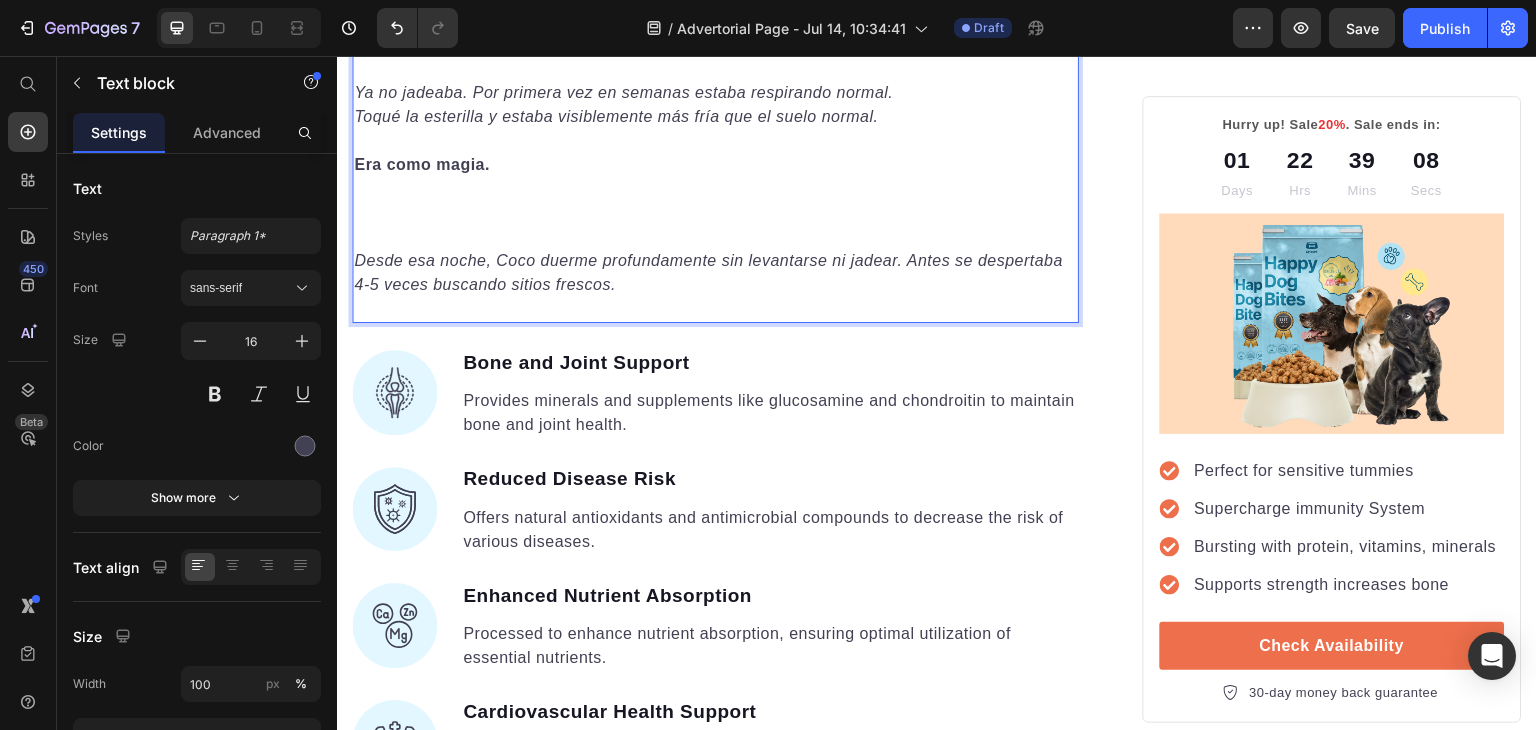 drag, startPoint x: 402, startPoint y: 377, endPoint x: 492, endPoint y: 381, distance: 90.088844 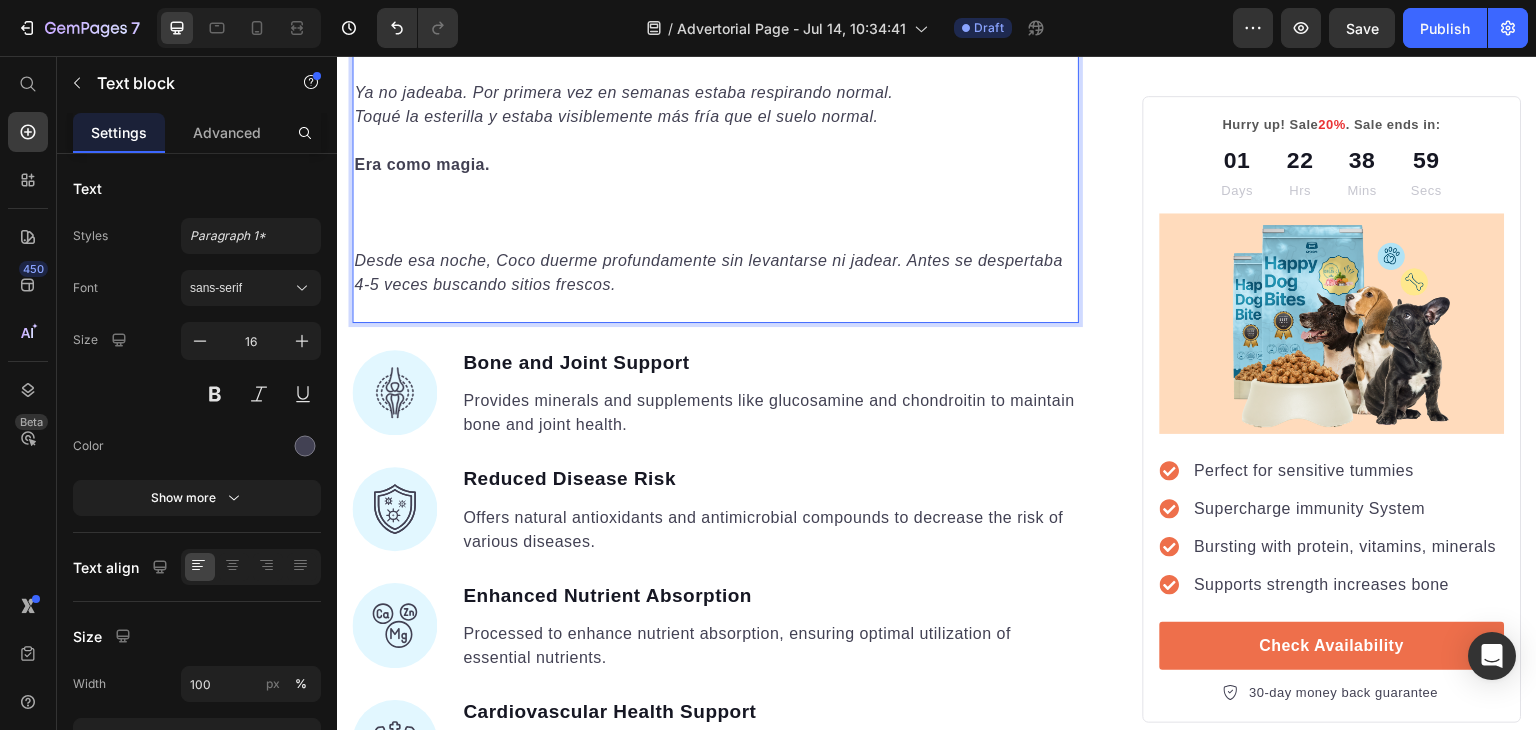 click on "Es un material especial que se auto-refrigera cuando el perro se tumba encima." at bounding box center (675, -28) 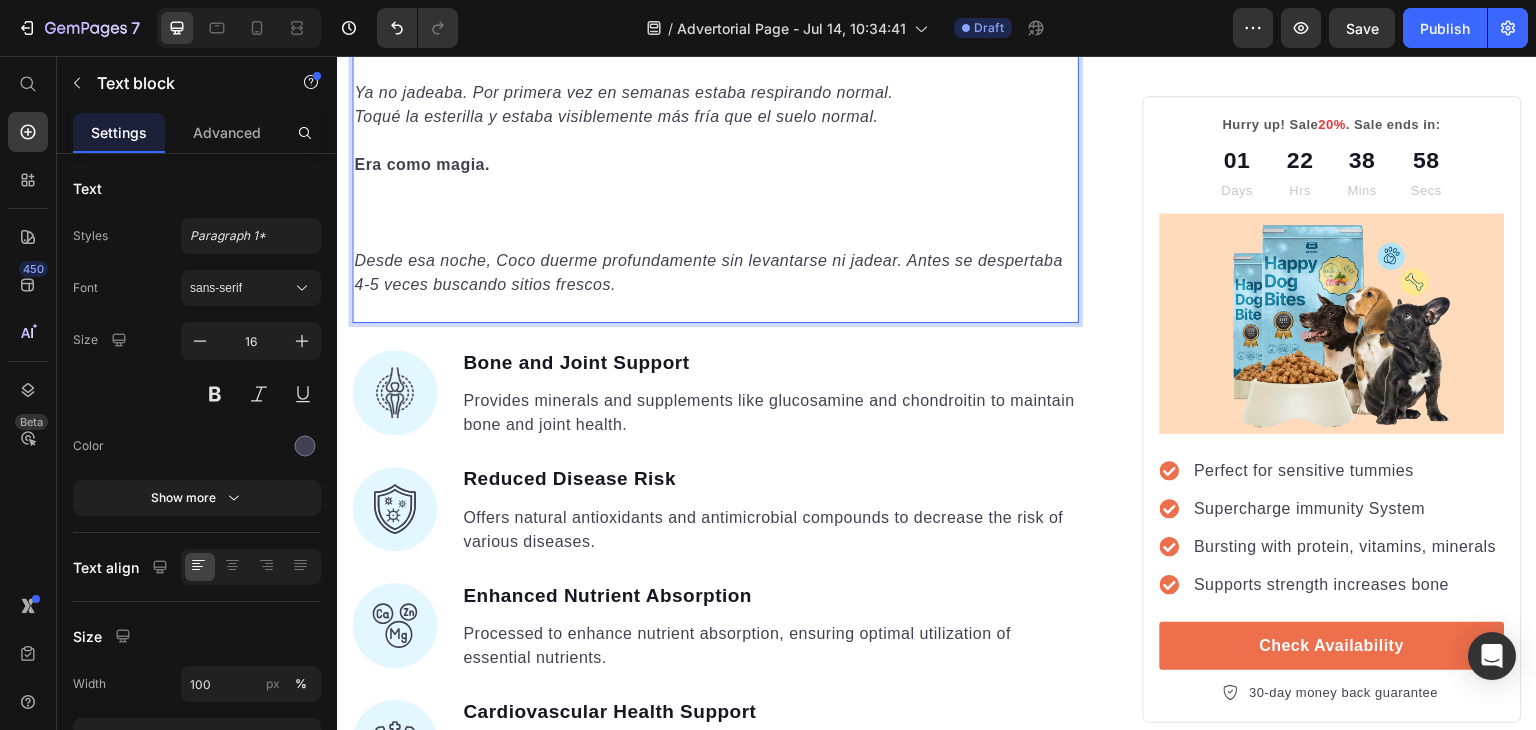 click on "Es un material especial que se auto-refrigera cuando el perro se tumba encima." at bounding box center (675, -28) 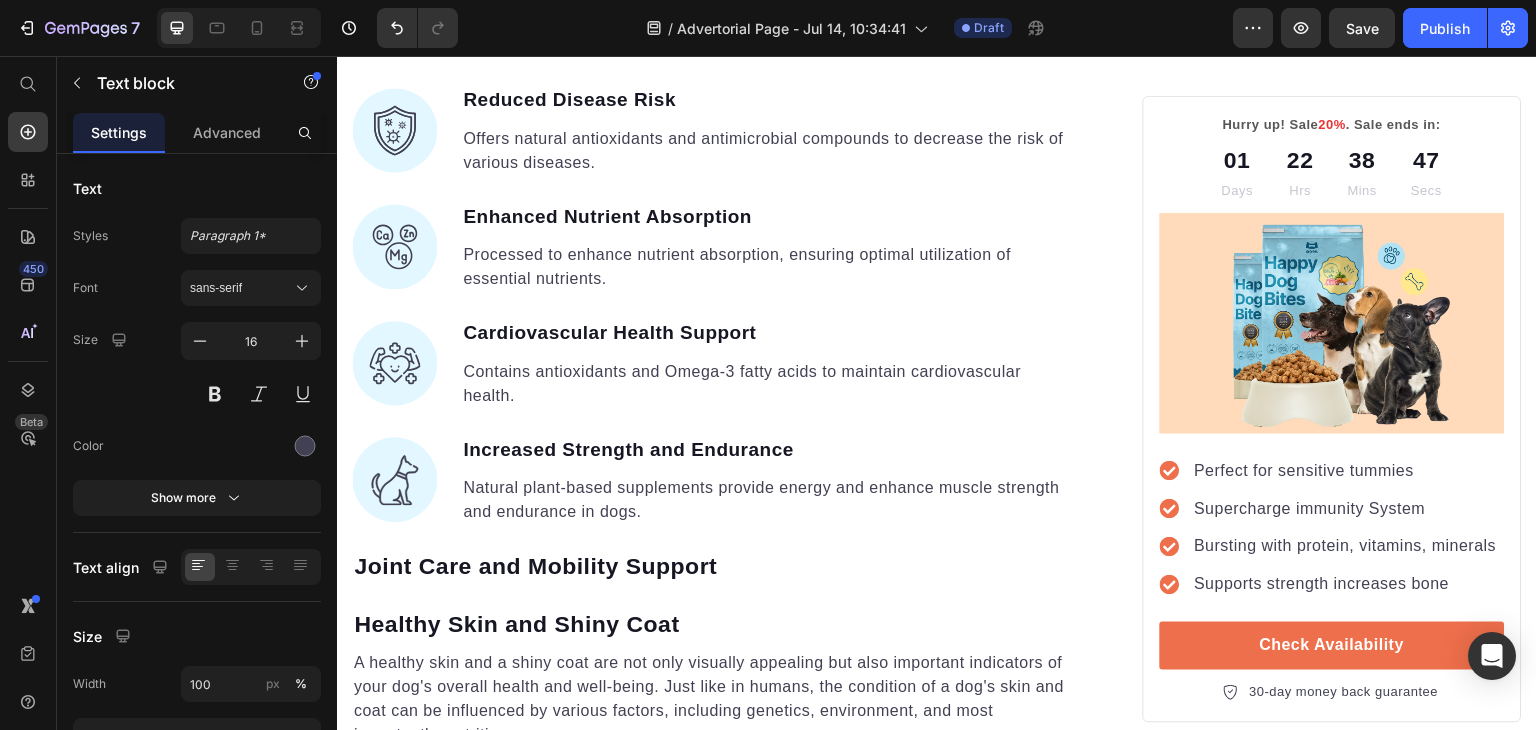 scroll, scrollTop: 4944, scrollLeft: 0, axis: vertical 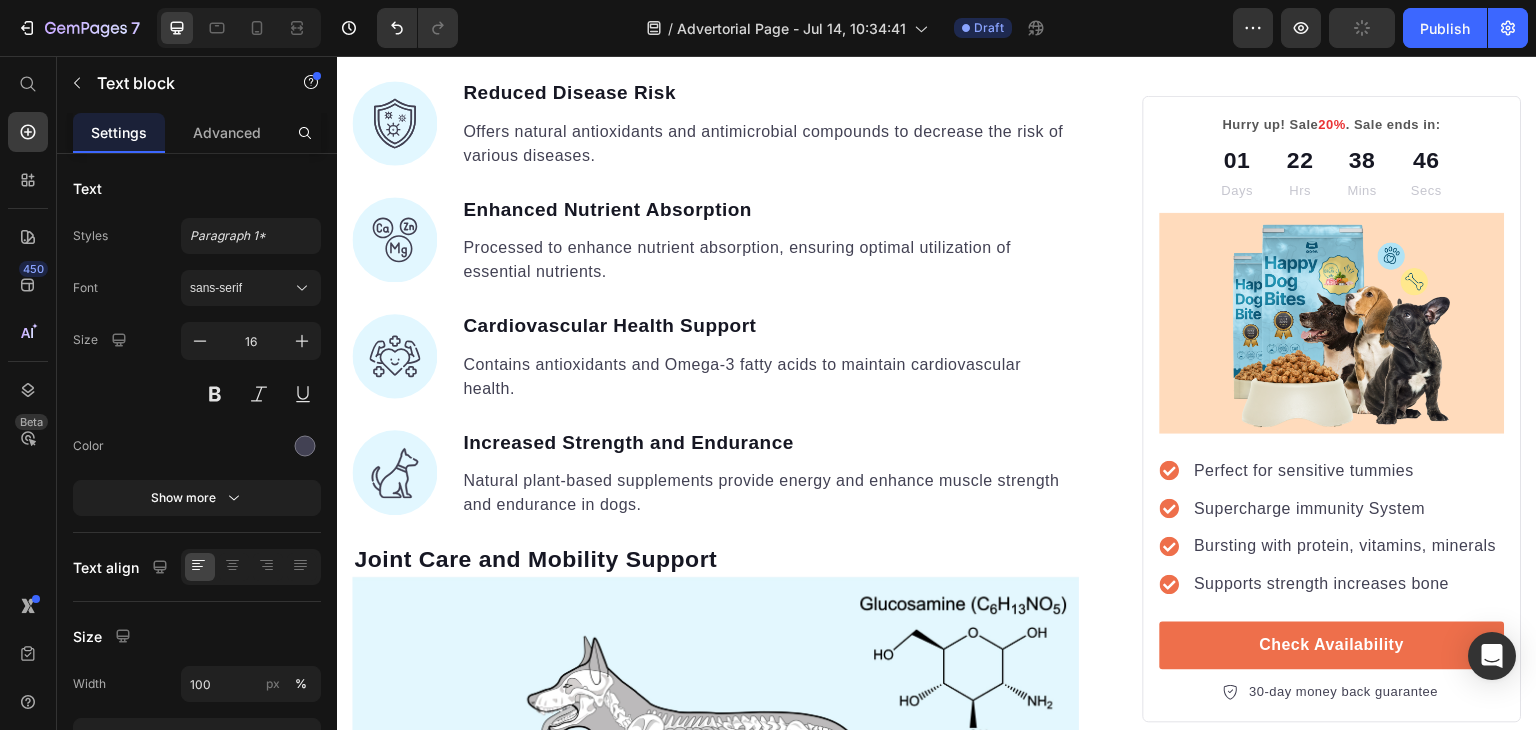 click at bounding box center (715, -173) 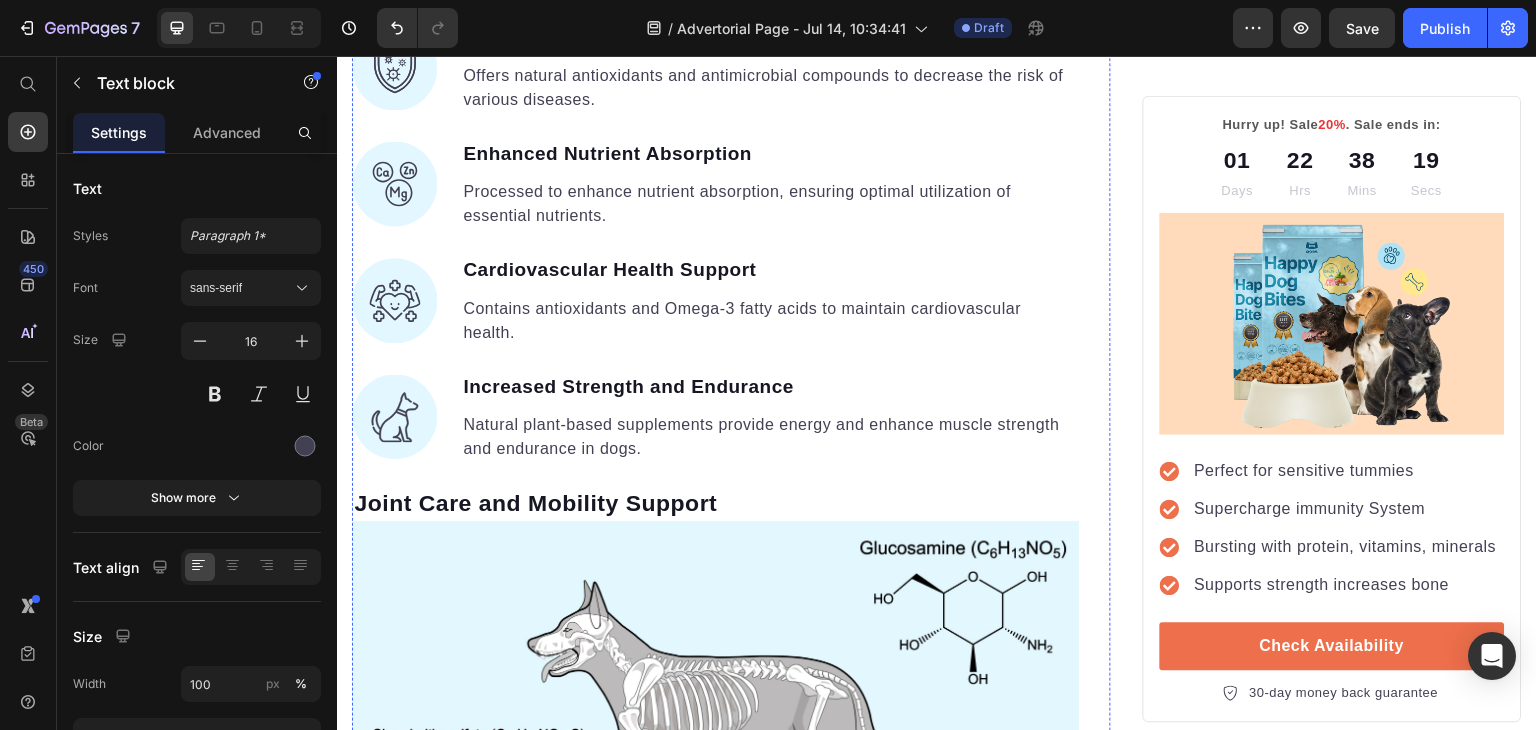 scroll, scrollTop: 4992, scrollLeft: 0, axis: vertical 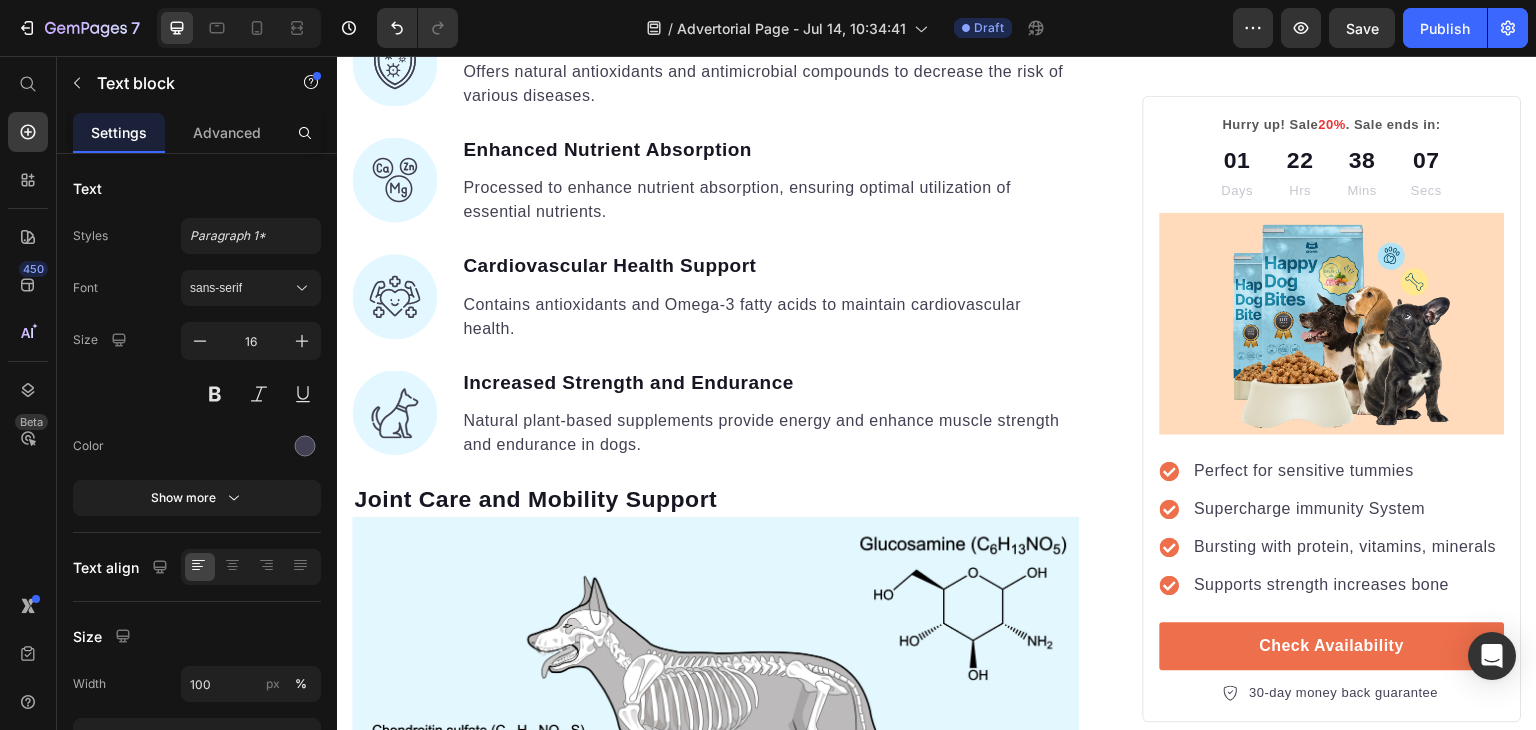 click on "Desde esa noche, Coco duerme profundamente sin levantarse ni jadear. Antes se despertaba 4-5 veces buscando sitios frescos." at bounding box center (715, -197) 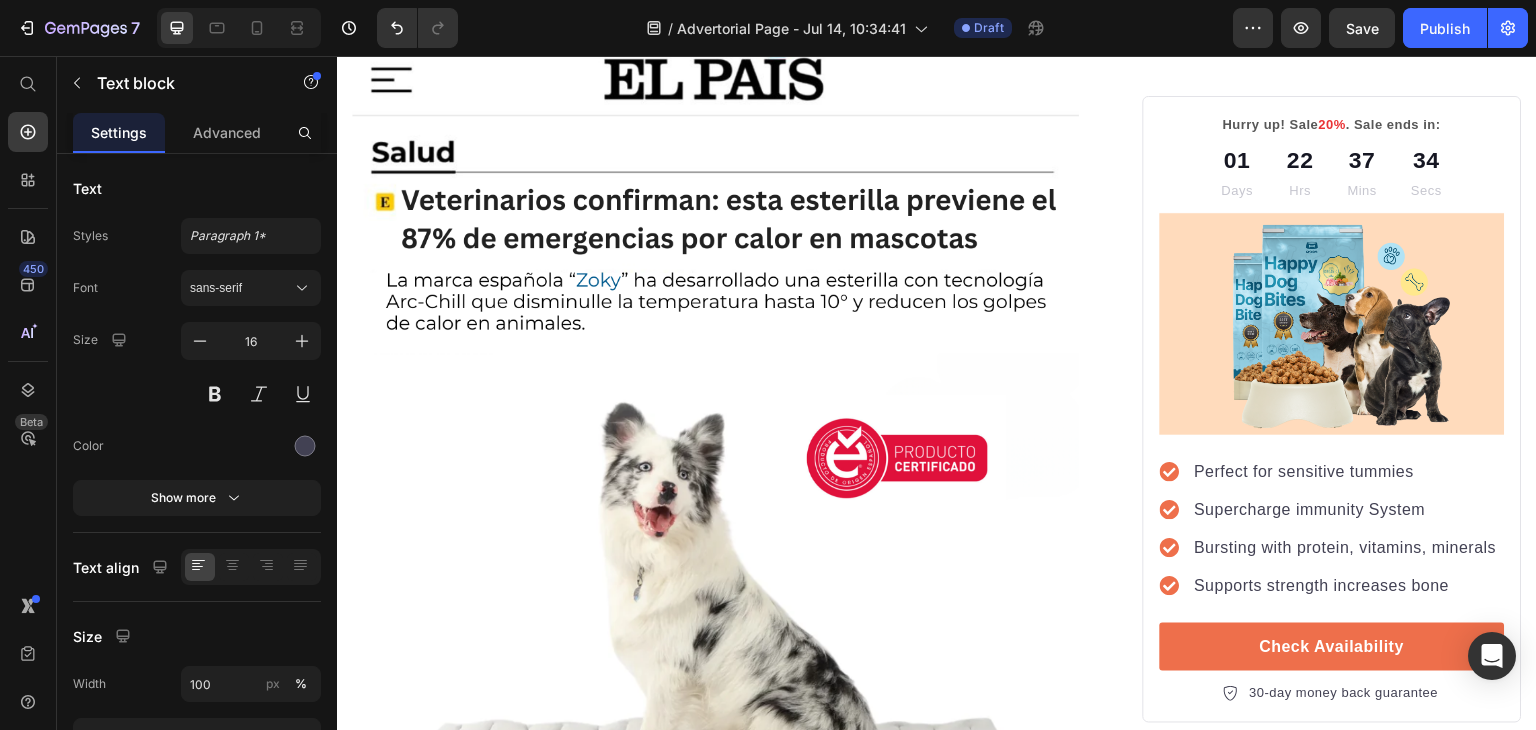 scroll, scrollTop: 3524, scrollLeft: 0, axis: vertical 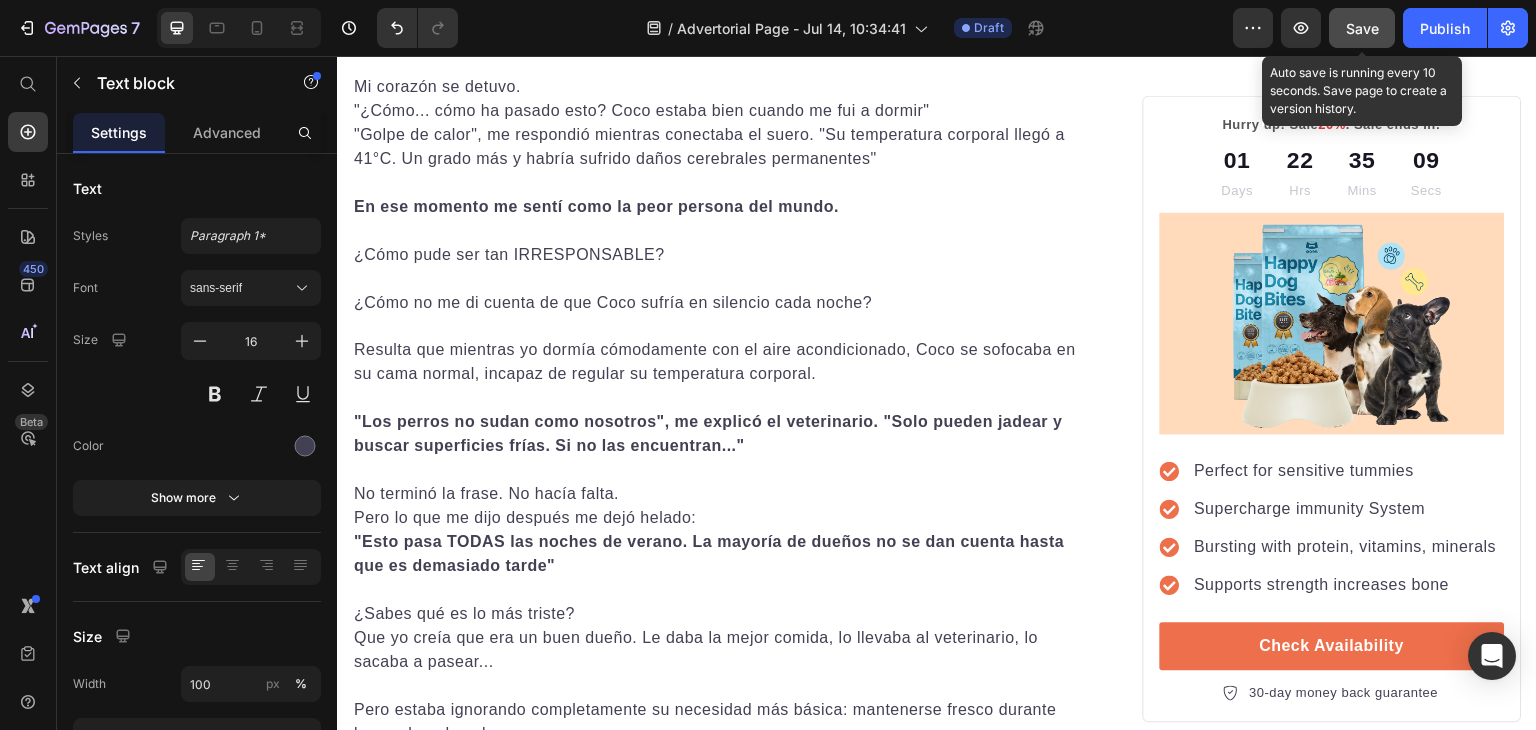 click on "Save" at bounding box center [1362, 28] 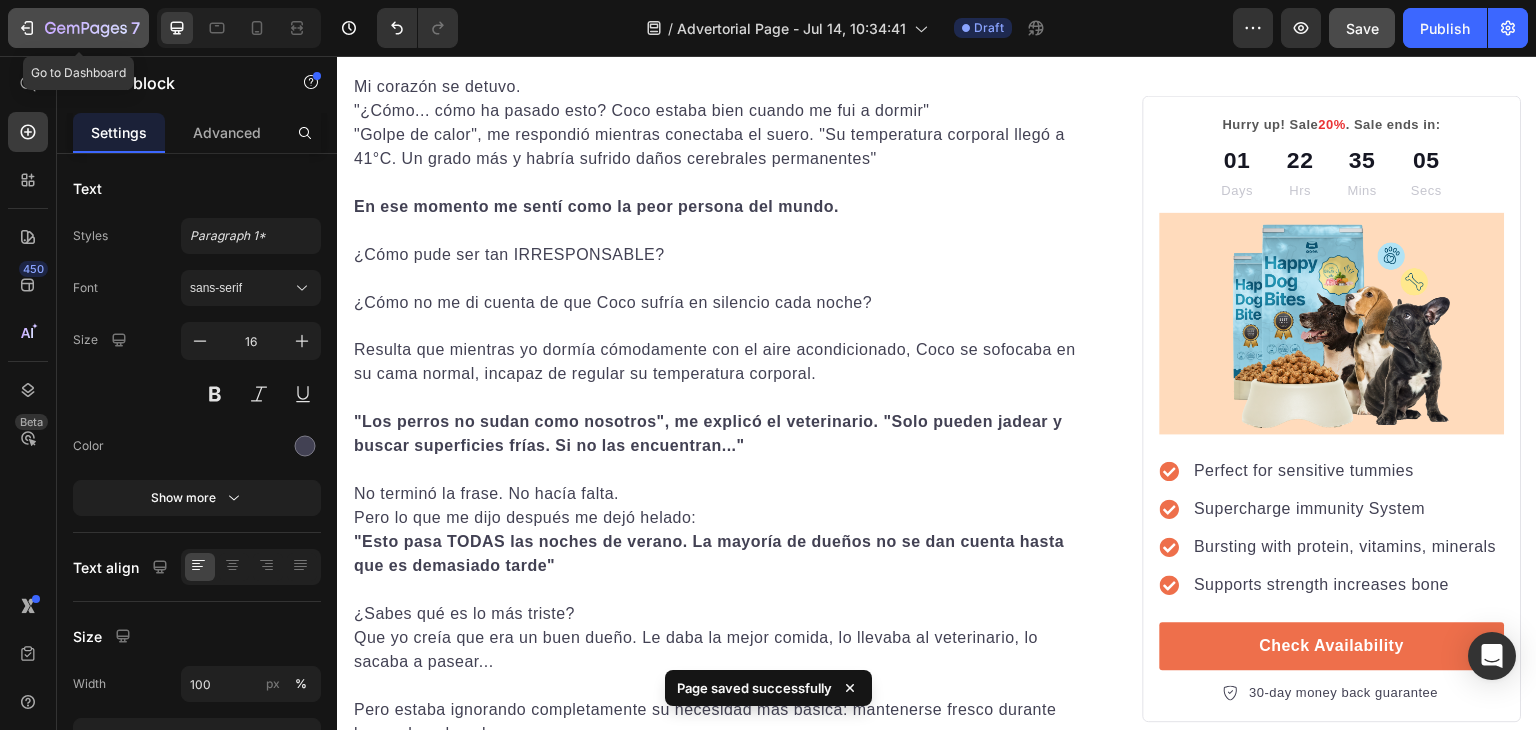 click on "7" at bounding box center [78, 28] 